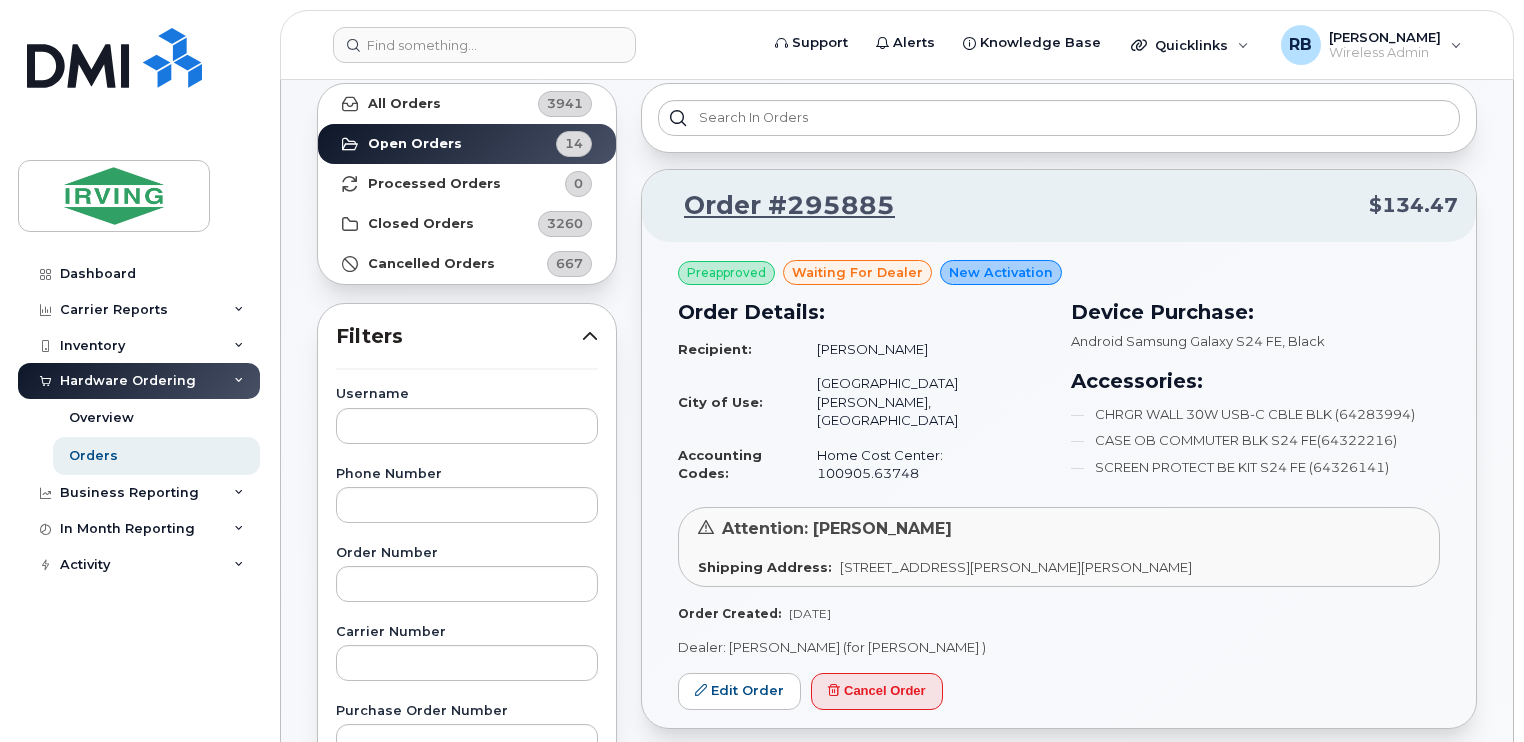 scroll, scrollTop: 0, scrollLeft: 0, axis: both 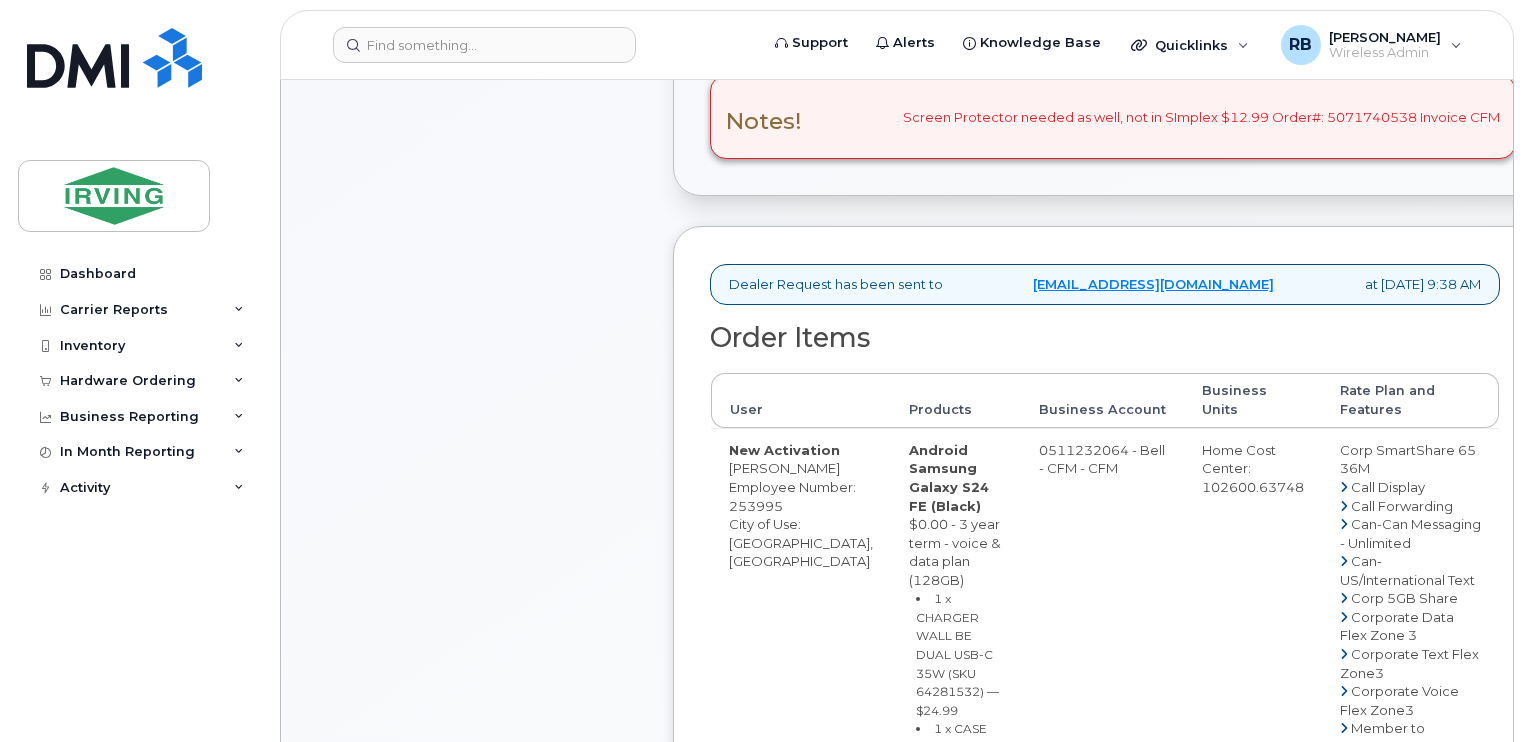 drag, startPoint x: 825, startPoint y: 485, endPoint x: 732, endPoint y: 487, distance: 93.0215 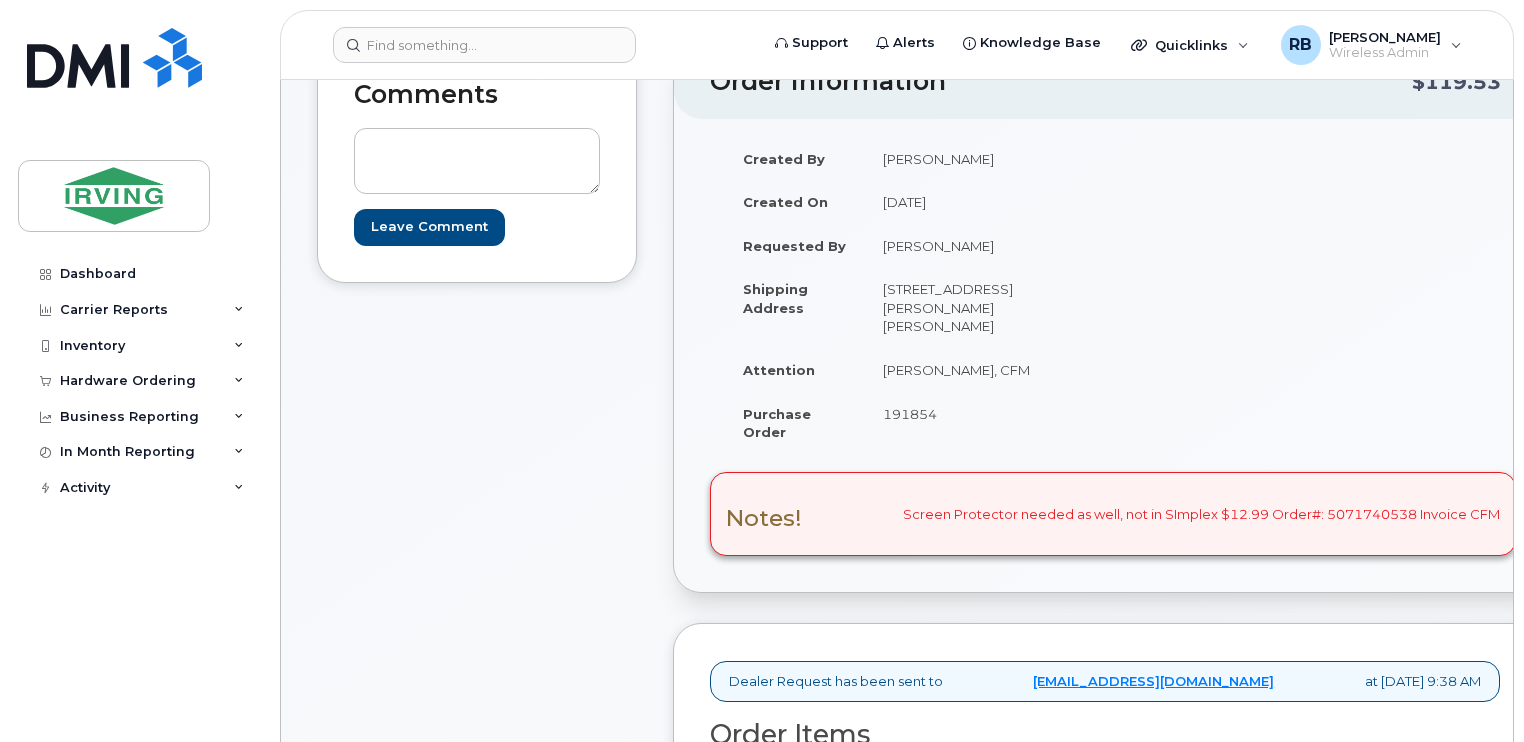 scroll, scrollTop: 320, scrollLeft: 0, axis: vertical 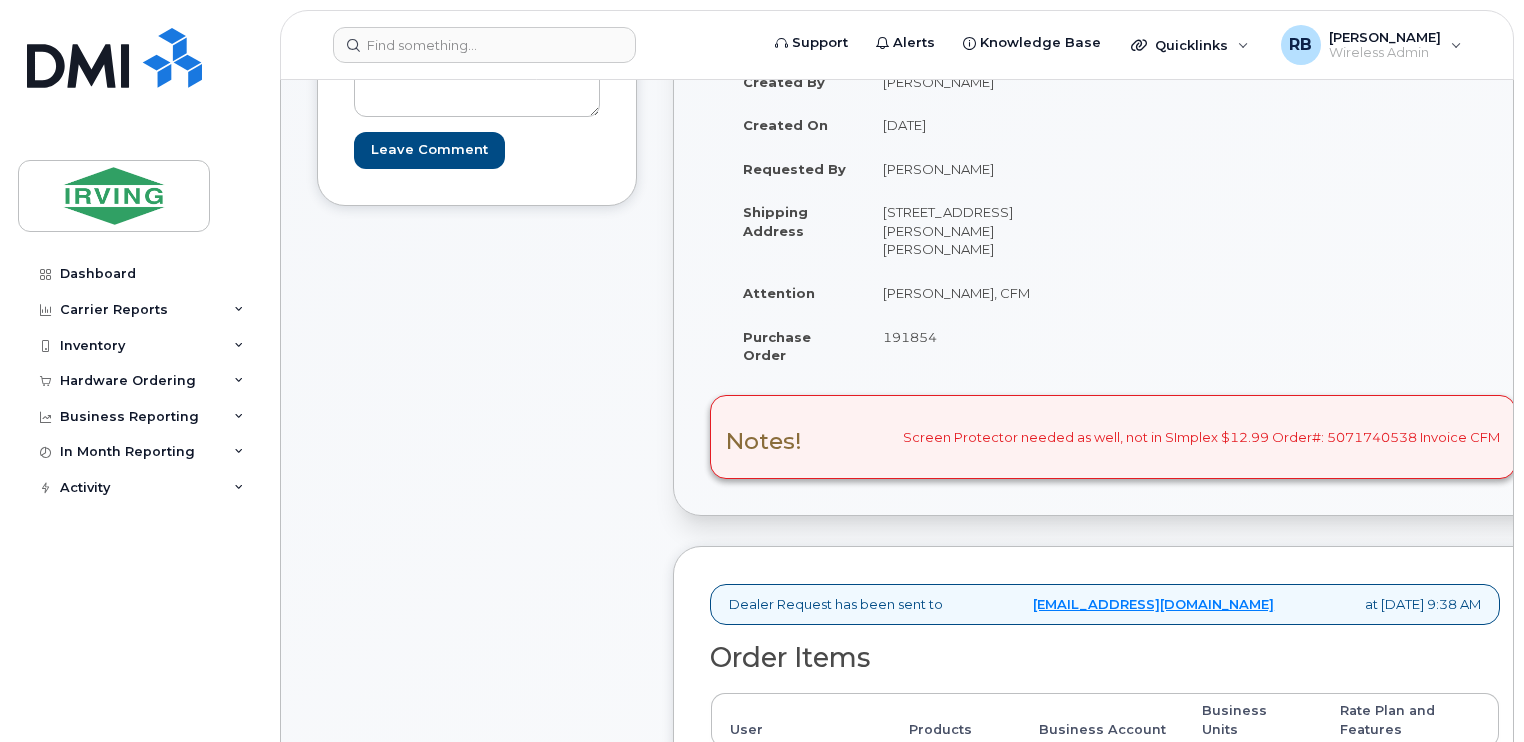 click on "Comments
Leave Comment" 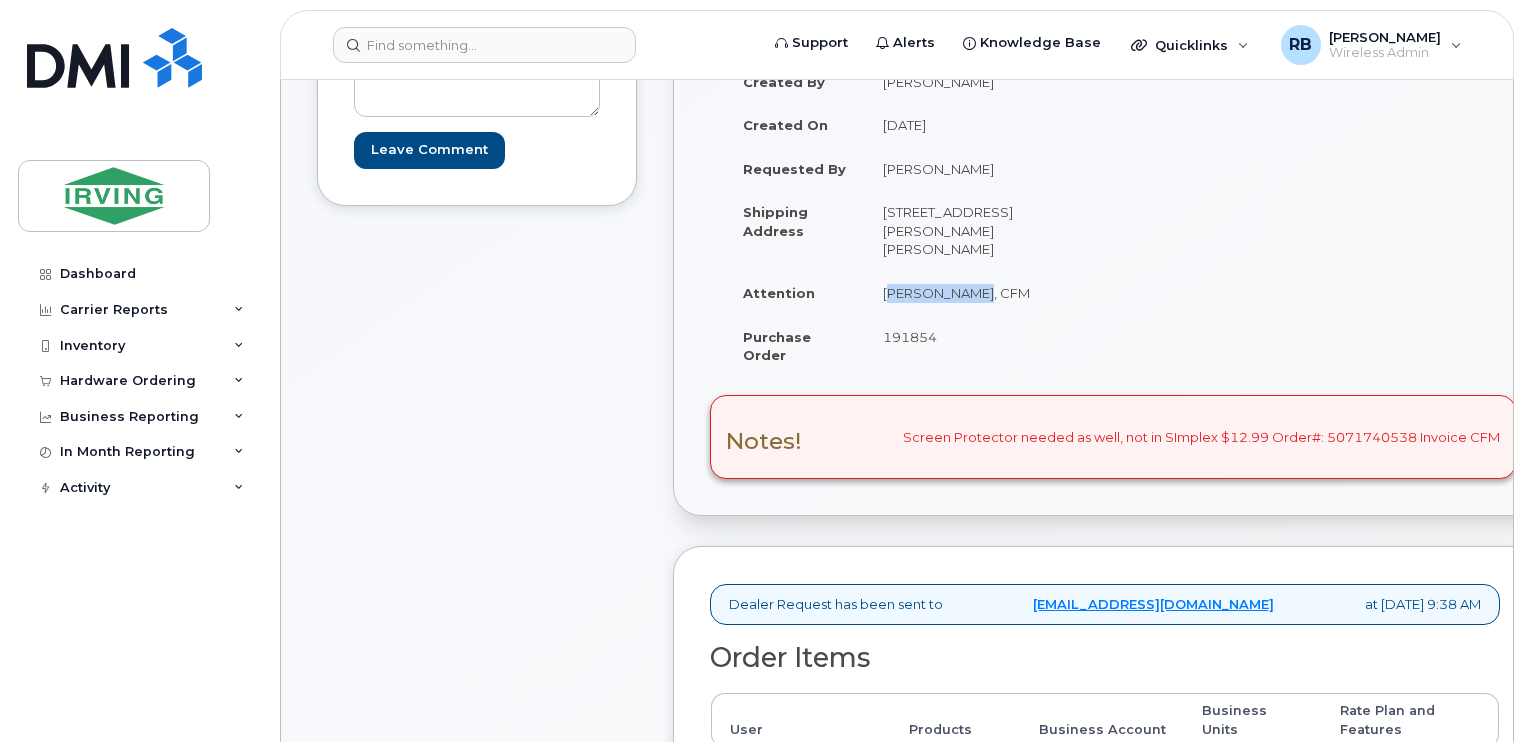 drag, startPoint x: 982, startPoint y: 291, endPoint x: 887, endPoint y: 293, distance: 95.02105 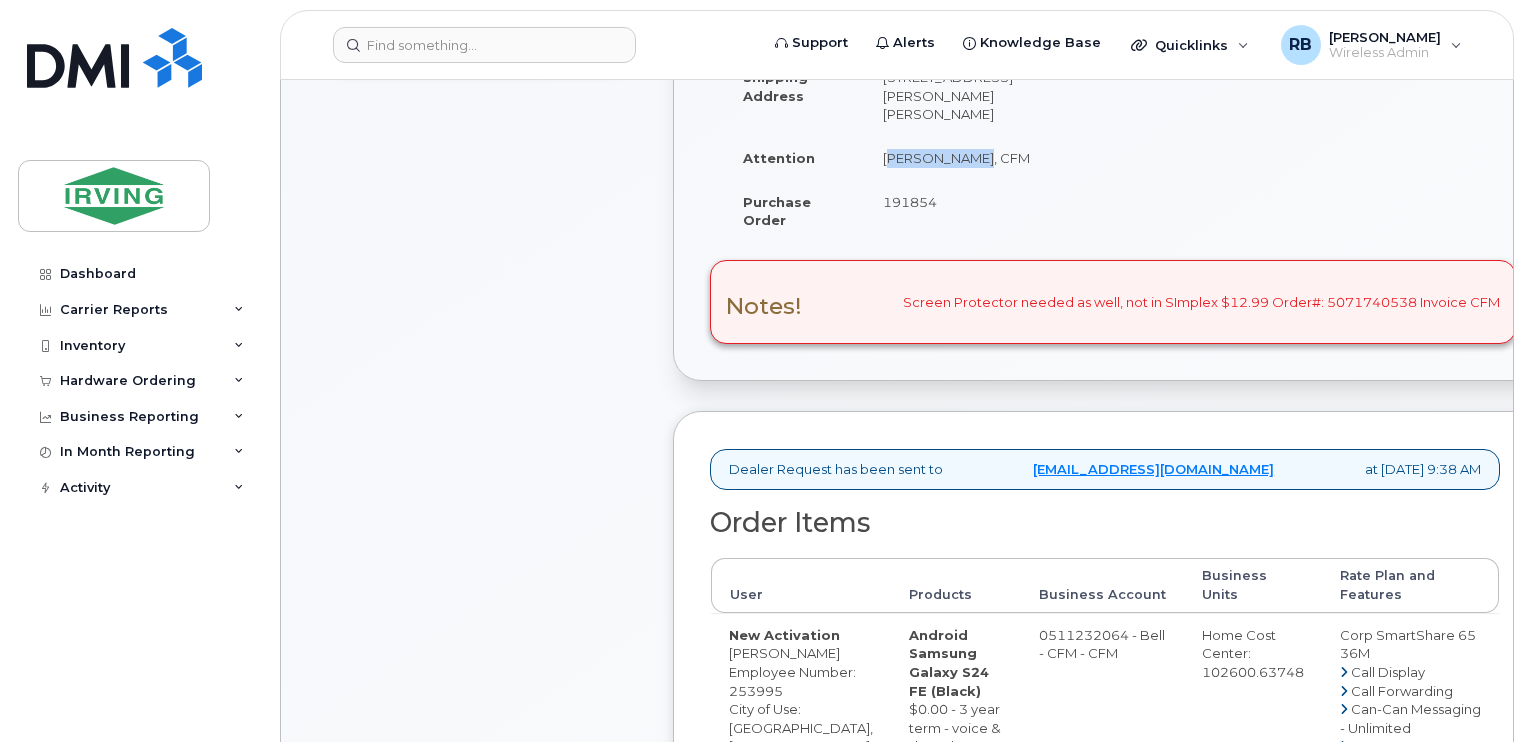 scroll, scrollTop: 640, scrollLeft: 0, axis: vertical 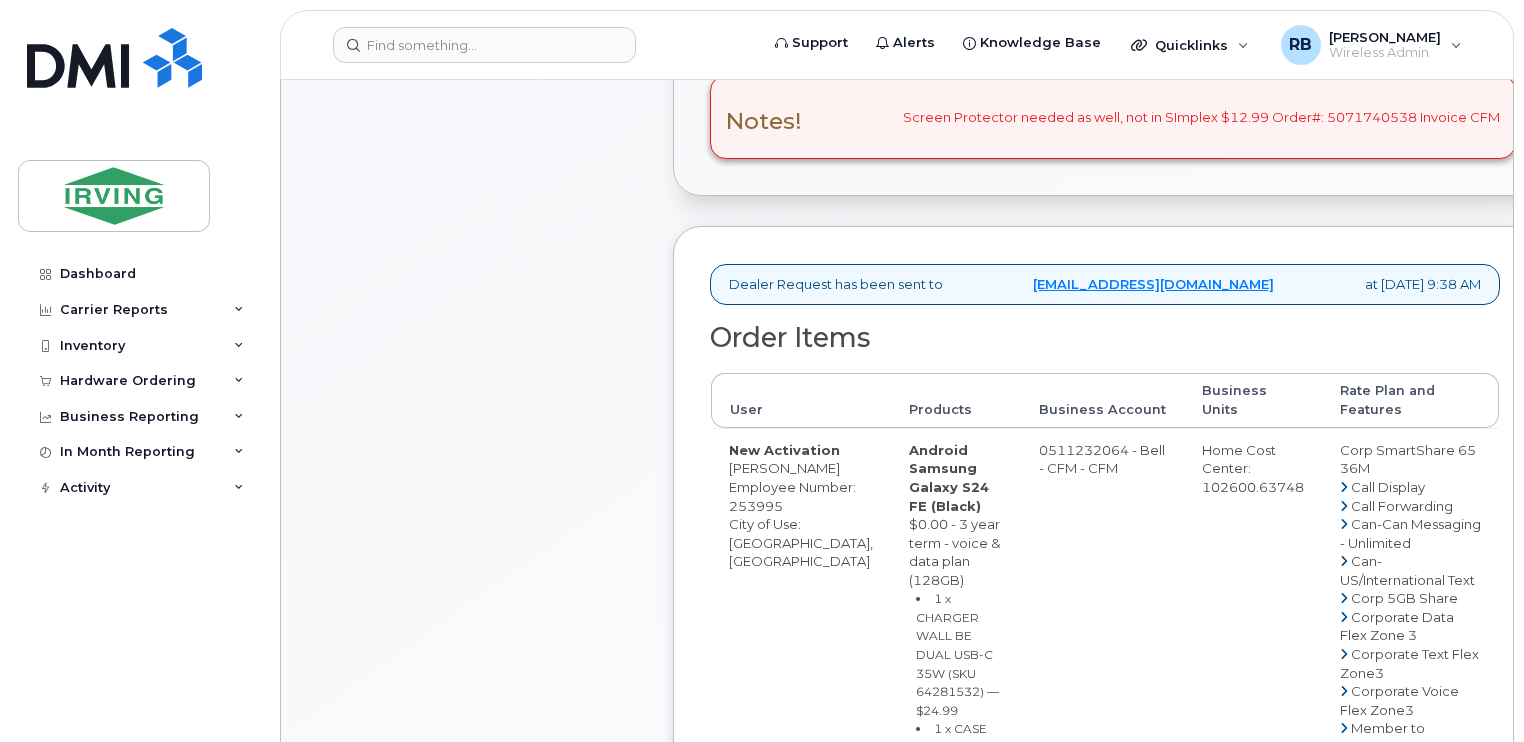 drag, startPoint x: 825, startPoint y: 488, endPoint x: 730, endPoint y: 489, distance: 95.005264 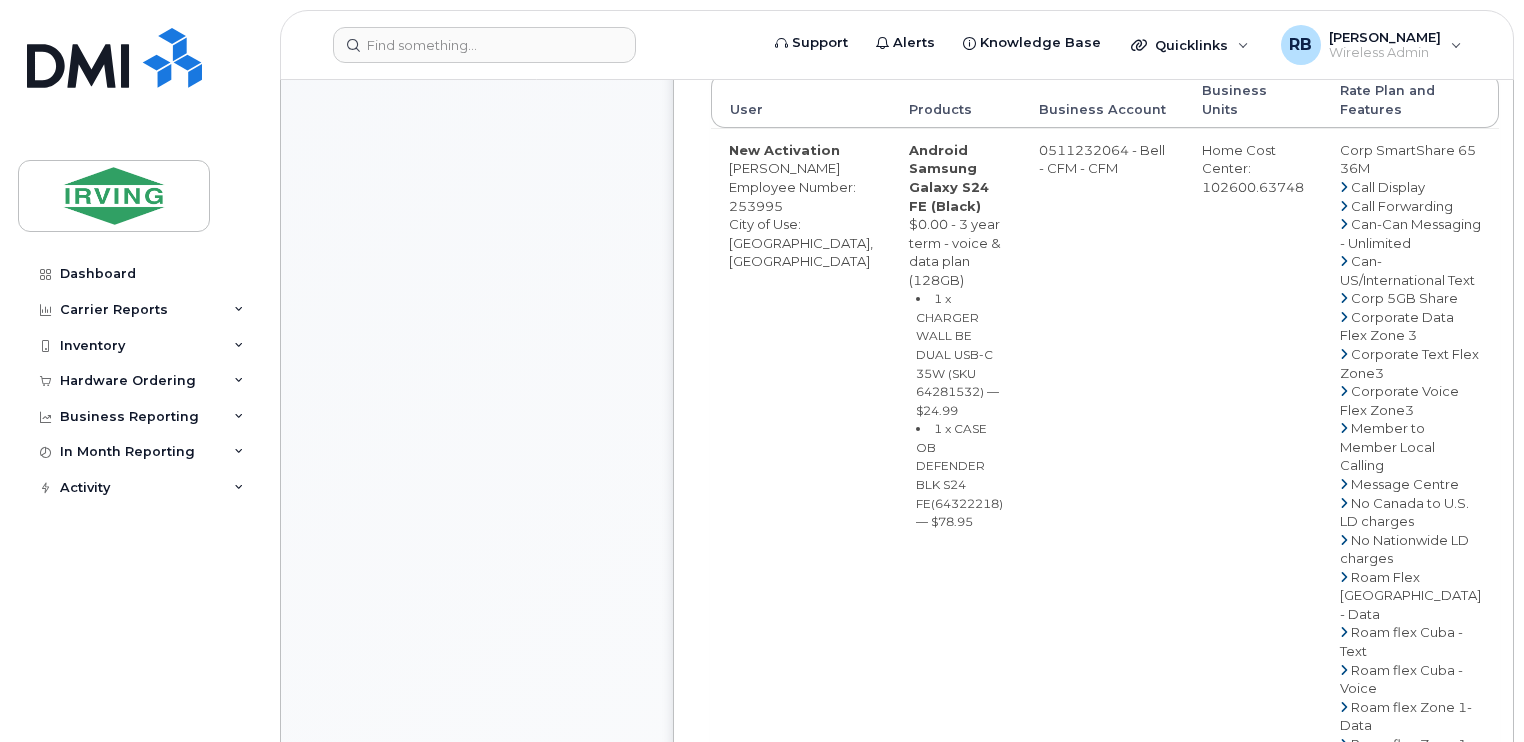 scroll, scrollTop: 960, scrollLeft: 0, axis: vertical 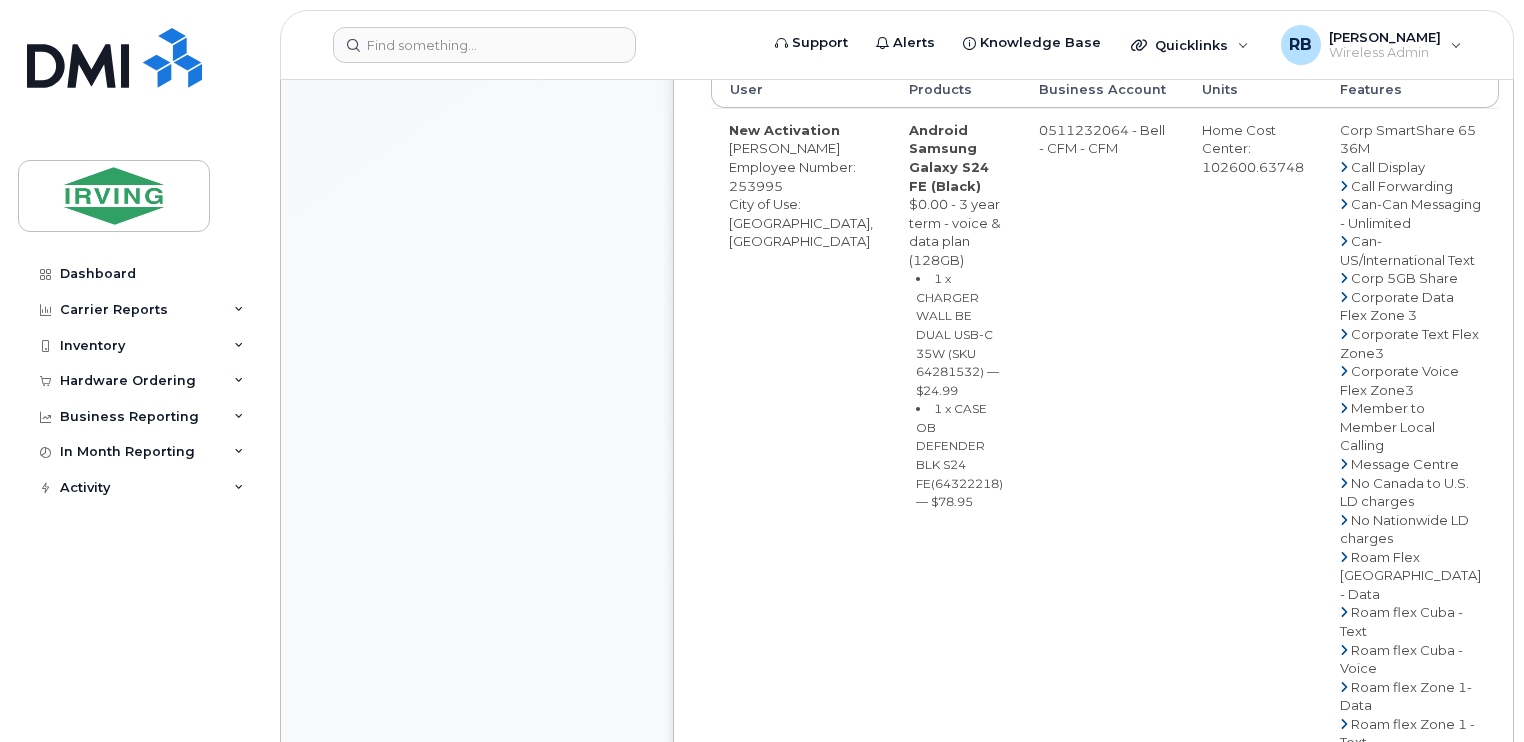 click on "1 x CHARGER WALL BE DUAL USB-C 35W (SKU 64281532)
—
$24.99" 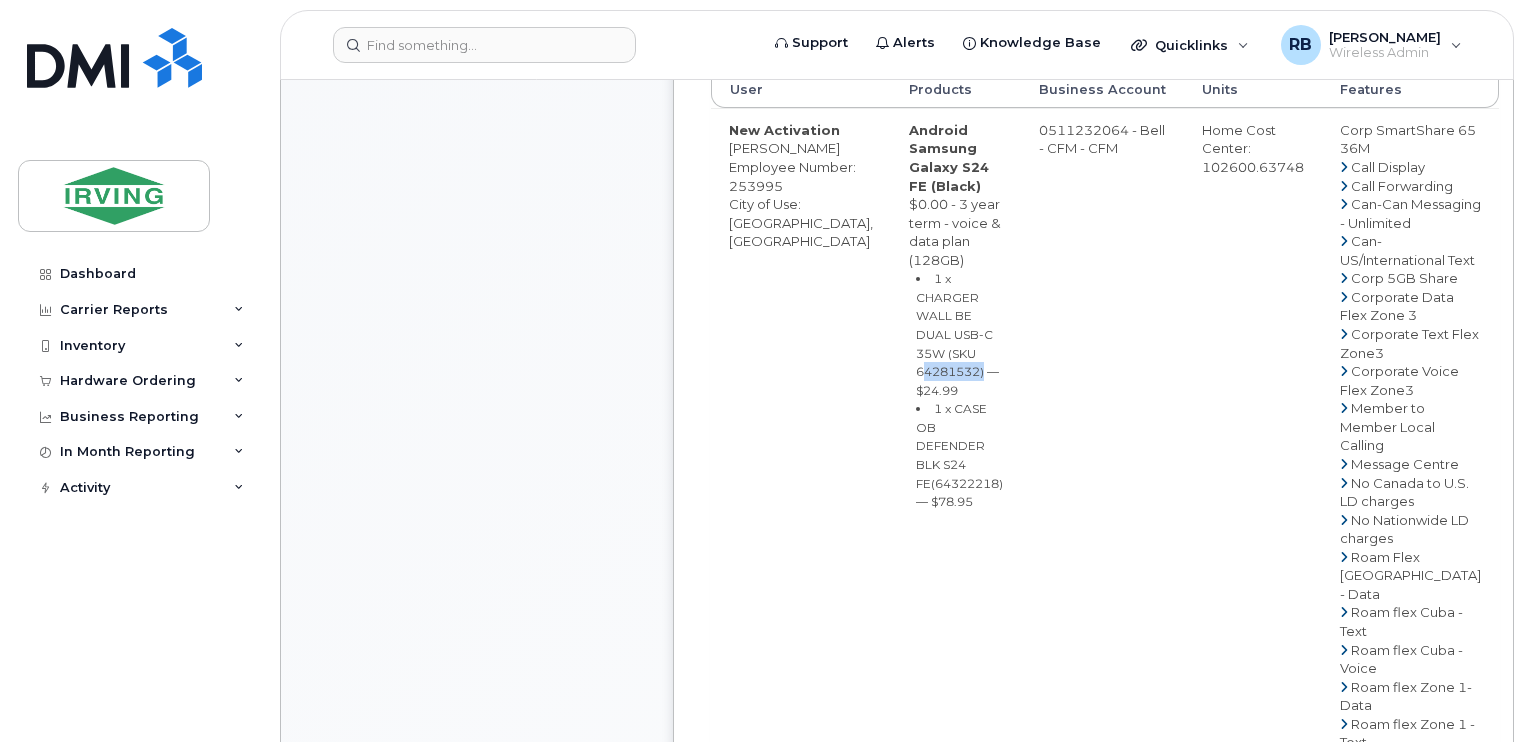 click on "1 x CHARGER WALL BE DUAL USB-C 35W (SKU 64281532)
—
$24.99" 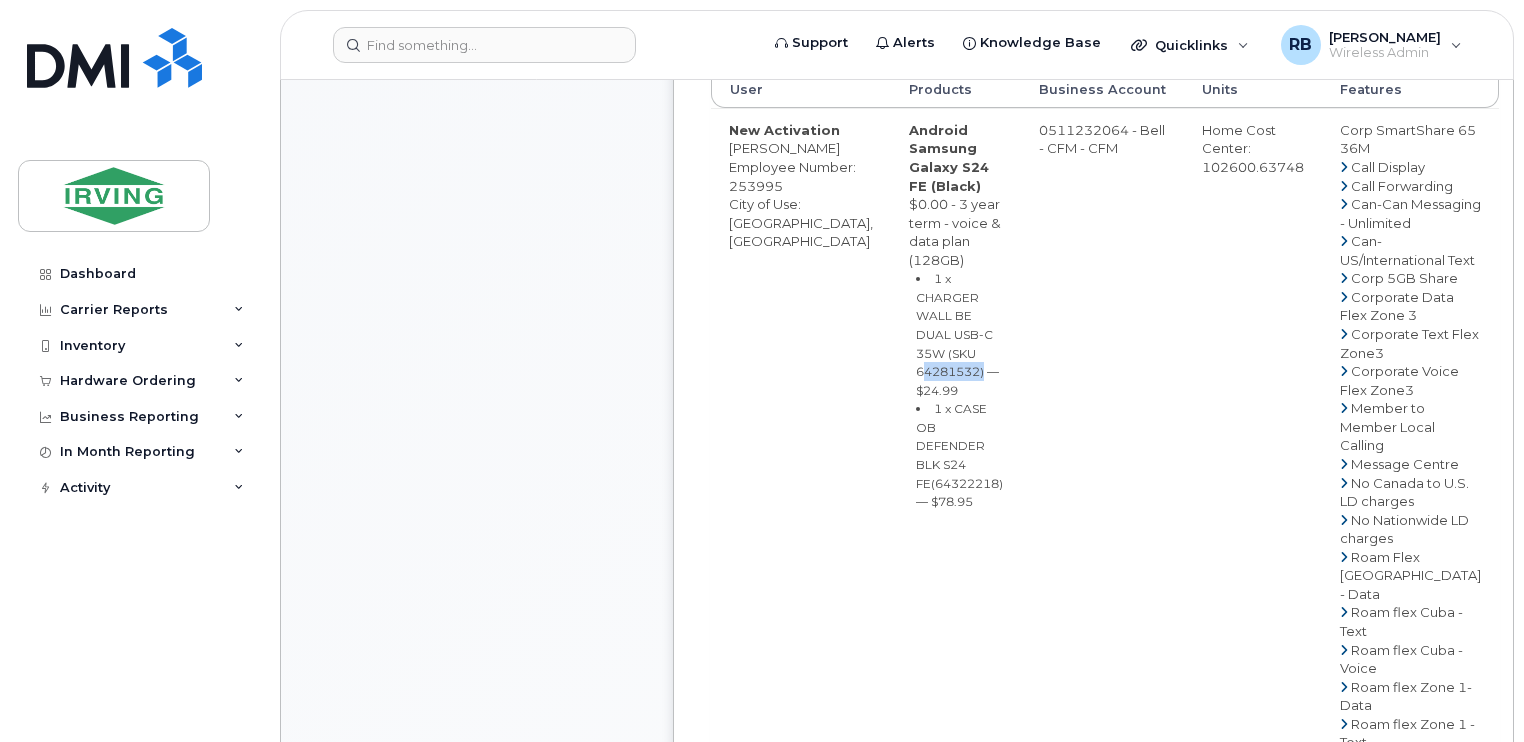 copy on "64281532" 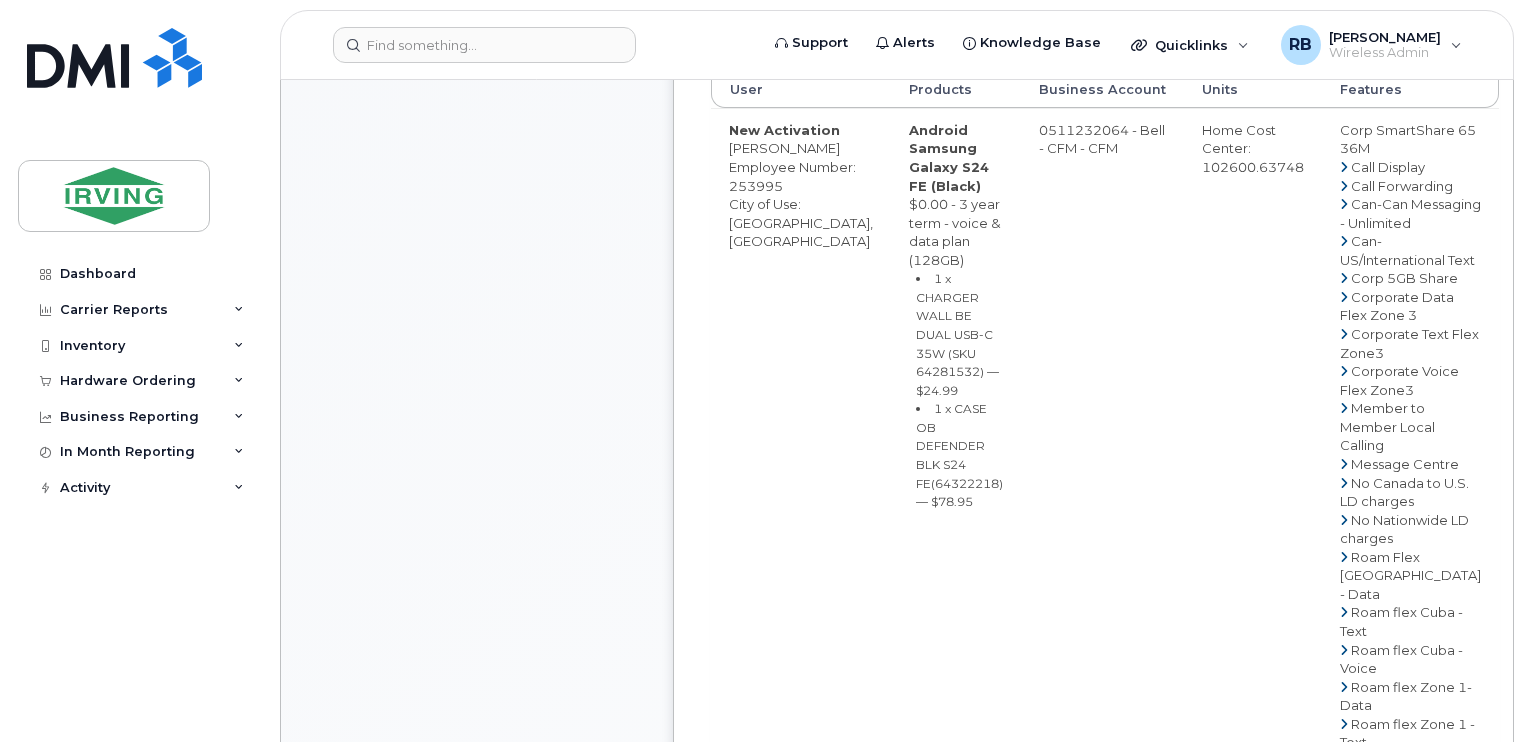 click on "1 x CASE OB DEFENDER BLK S24 FE(64322218)
—
$78.95" 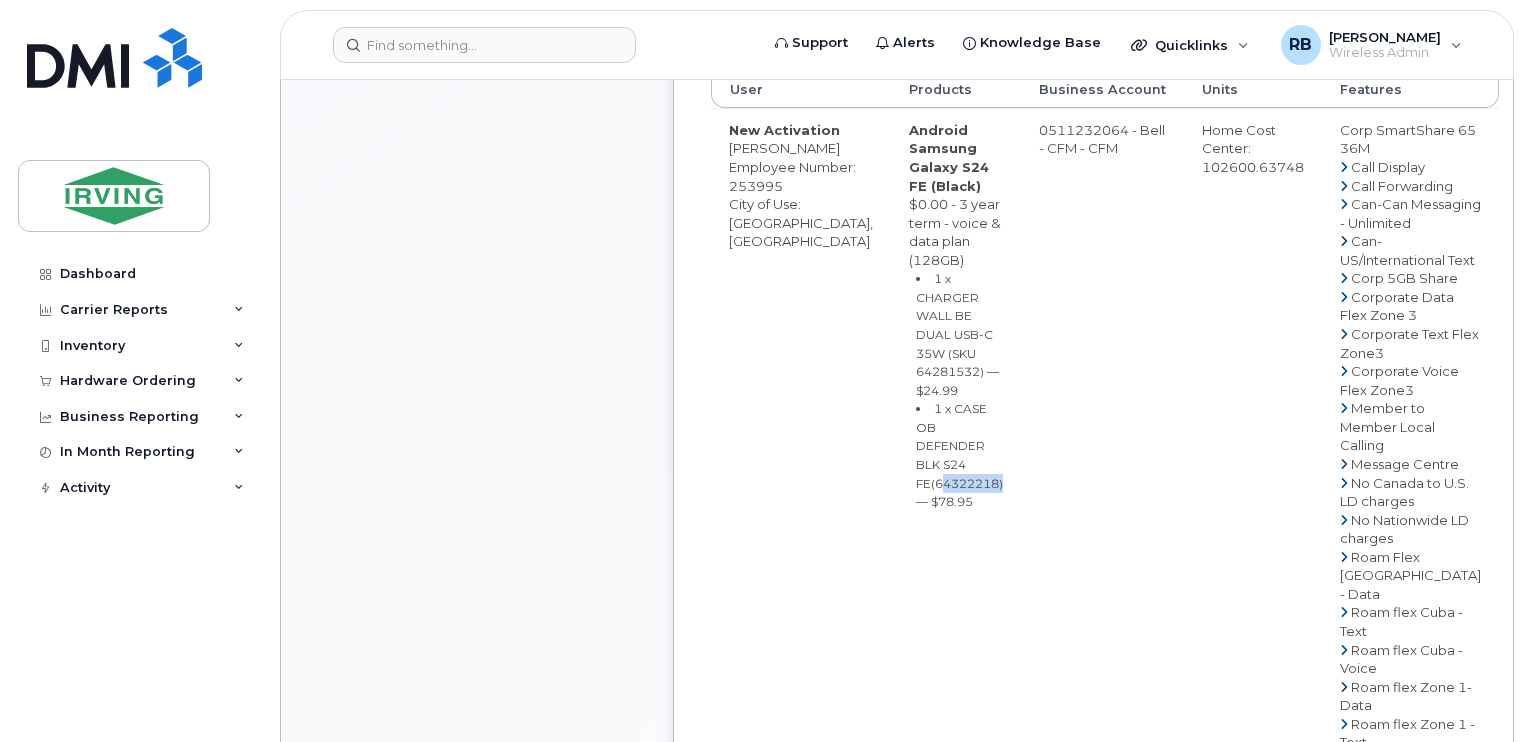 click on "1 x CASE OB DEFENDER BLK S24 FE(64322218)
—
$78.95" 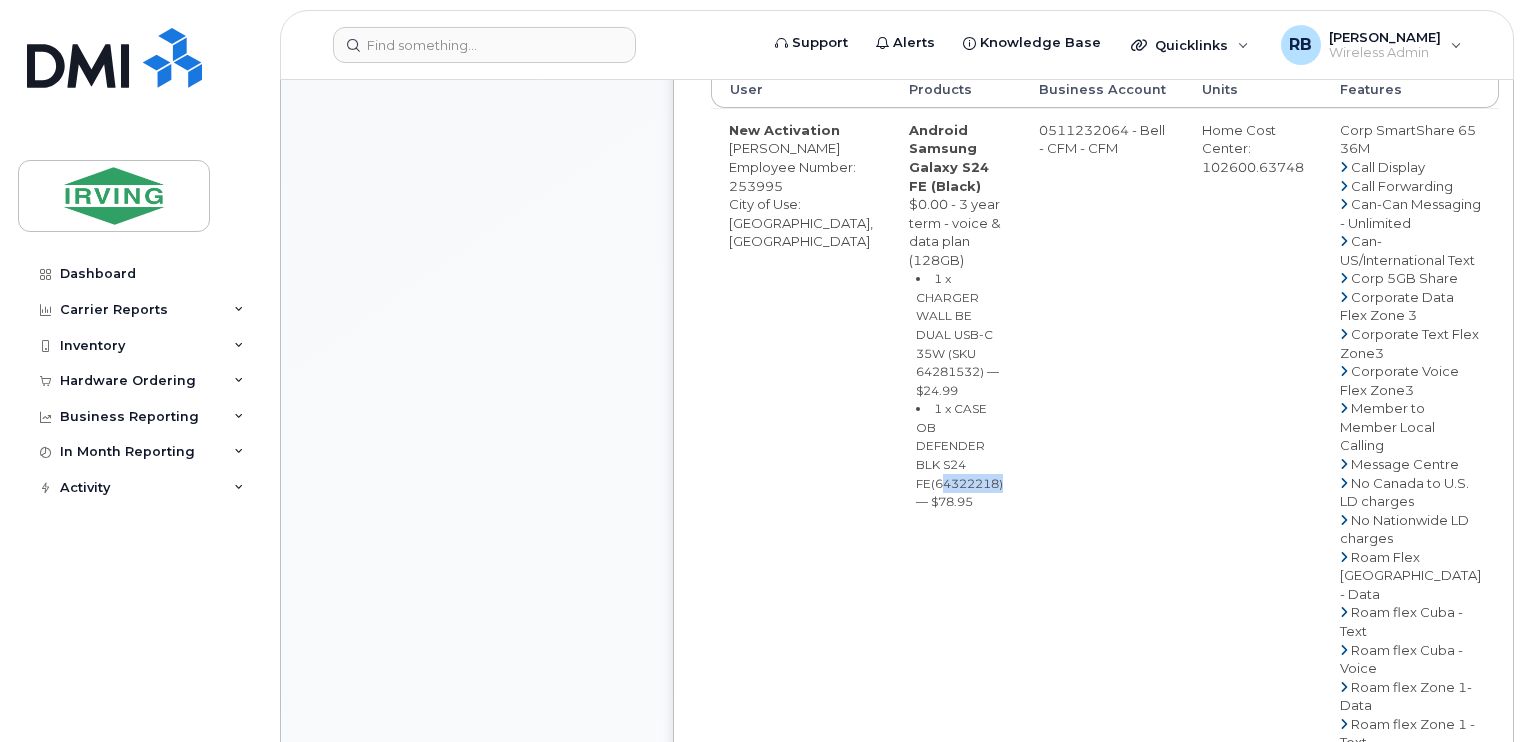copy on "64322218" 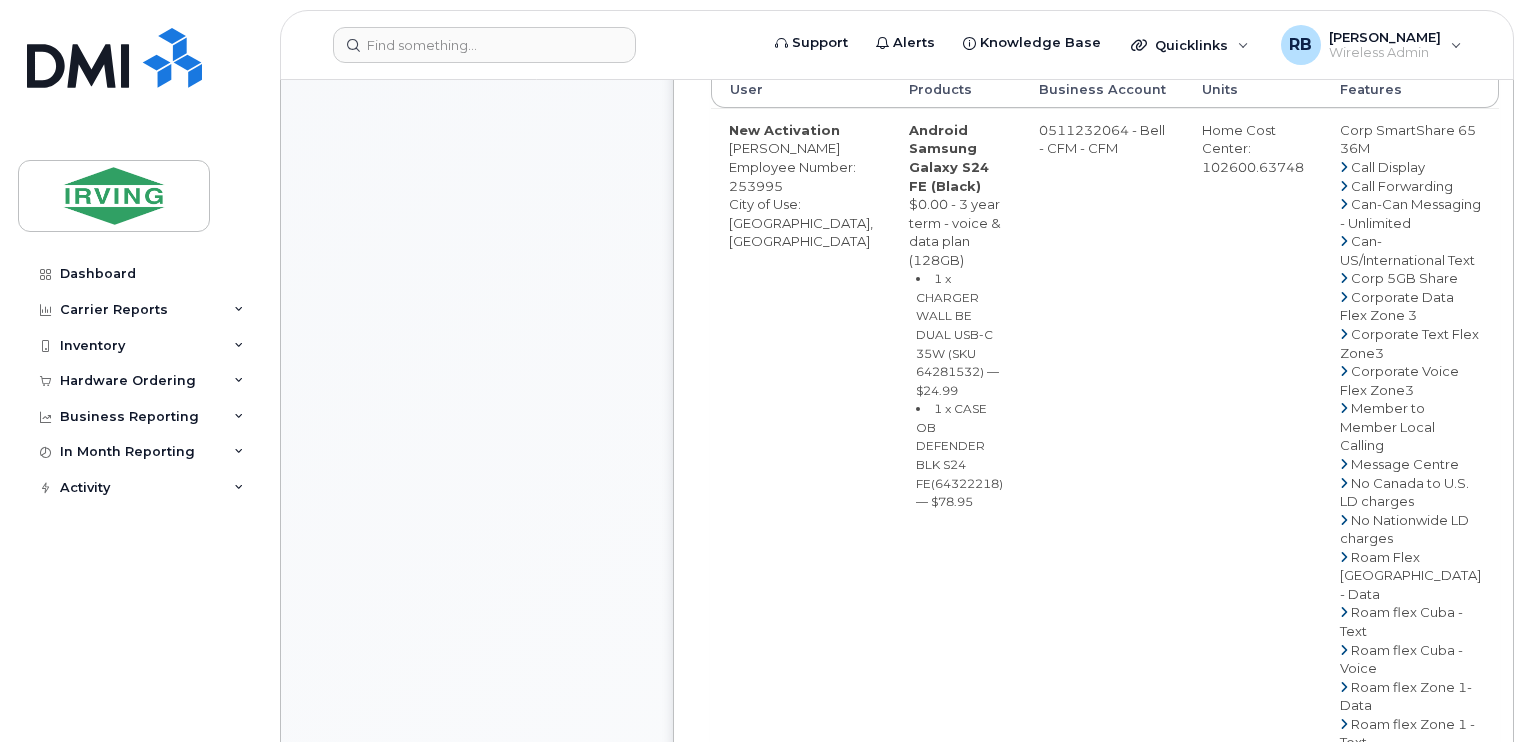 click on "0511232064 - Bell - CFM - CFM" 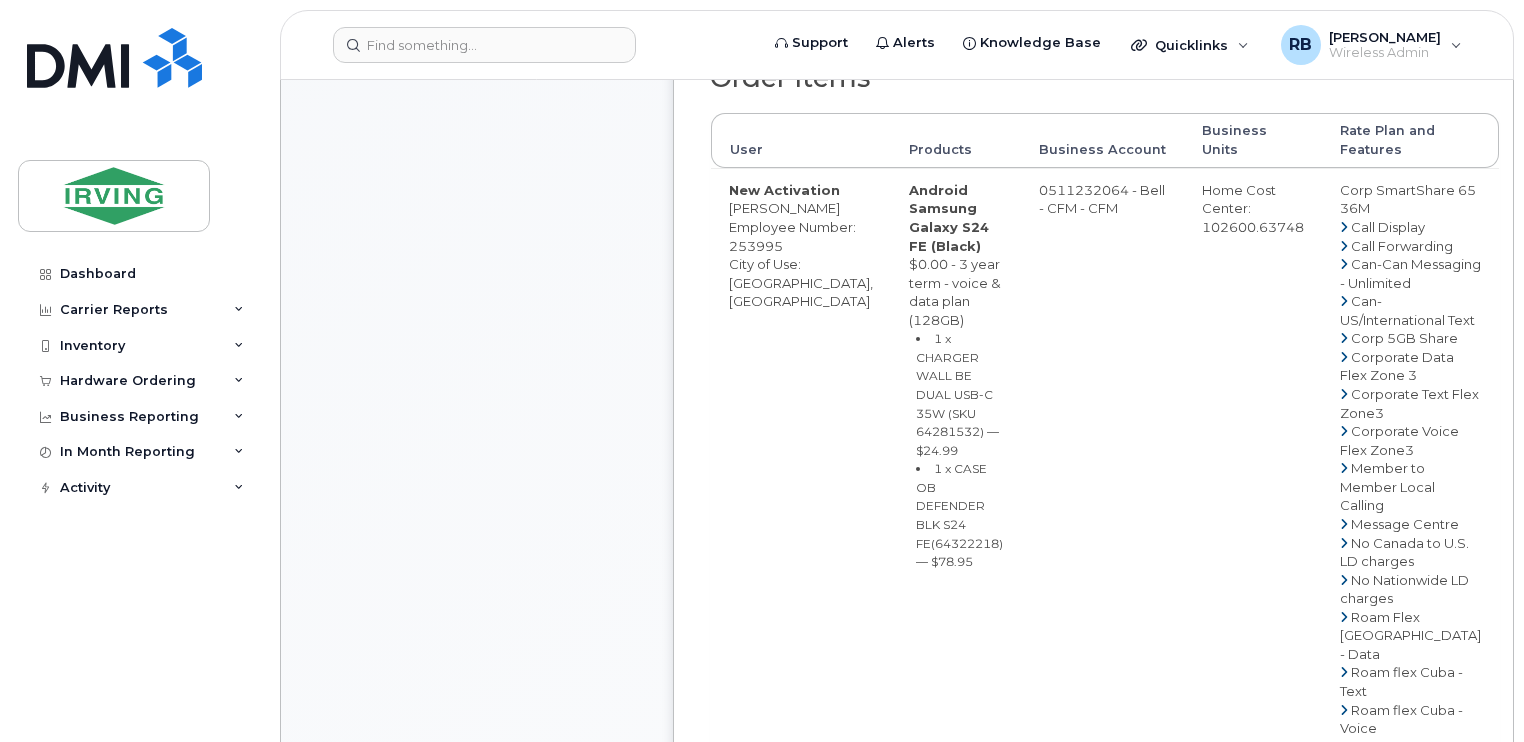 scroll, scrollTop: 853, scrollLeft: 0, axis: vertical 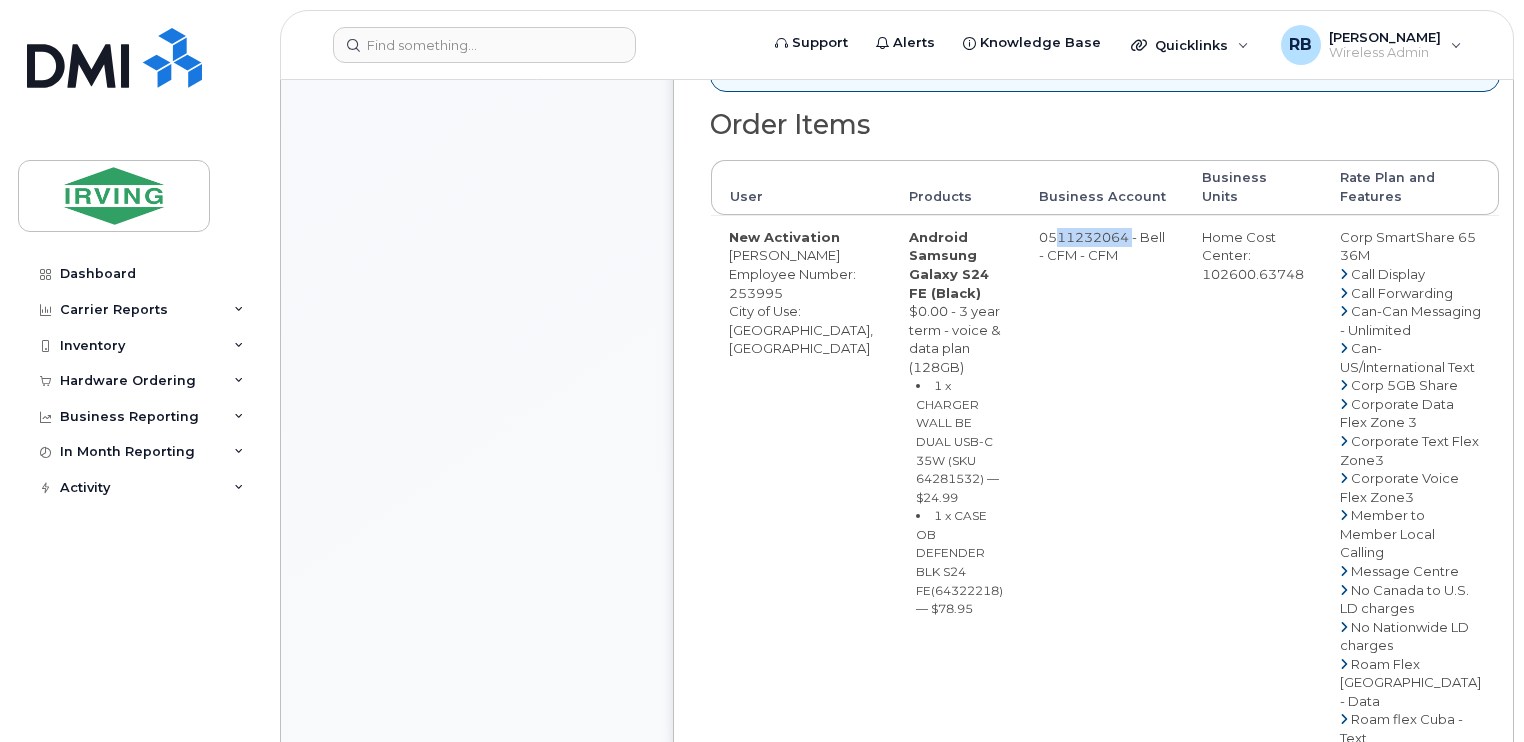 drag, startPoint x: 1012, startPoint y: 232, endPoint x: 1093, endPoint y: 232, distance: 81 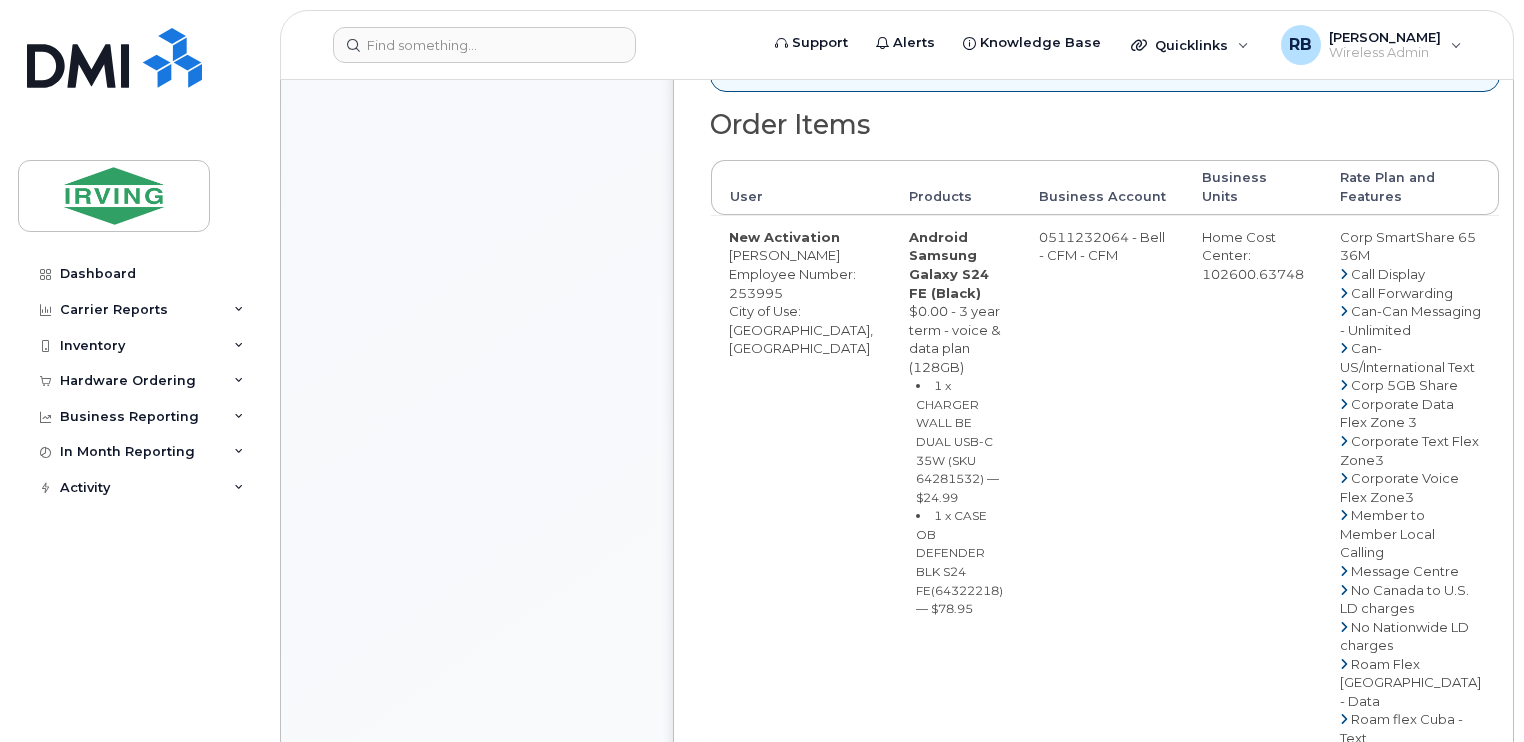 click on "Dealer Request has been sent to
mobility@chandlersales.com
at Jul 17, 2025  9:38 AM
Order Items
User
Products
Business Account
Business Units
Rate Plan and Features
New Activation
George Parson
Employee Number: 253995
City of Use:
St. John's, Newfoundland
Android Samsung Galaxy S24 FE
(Black)
$0.00 - 3 year term - voice & data plan (128GB)
1 x CHARGER WALL BE DUAL USB-C 35W (SKU 64281532)
—
$24.99
1 x CASE OB DEFENDER BLK S24 FE(64322218)
—
$78.95
0511232064 - Bell - CFM - CFM
Home Cost Center:
102600.63748
Corp SmartShare 65 36M
Call Display
Call Forwarding
Can-Can Messaging - Unlimited
Can-US/International Text
Corp 5GB Share
Corporate Data Flex Zone 3
Corporate Text Flex Zone3
Corporate Voice Flex Zone3
Member to Member Local Calling
Message Centre" 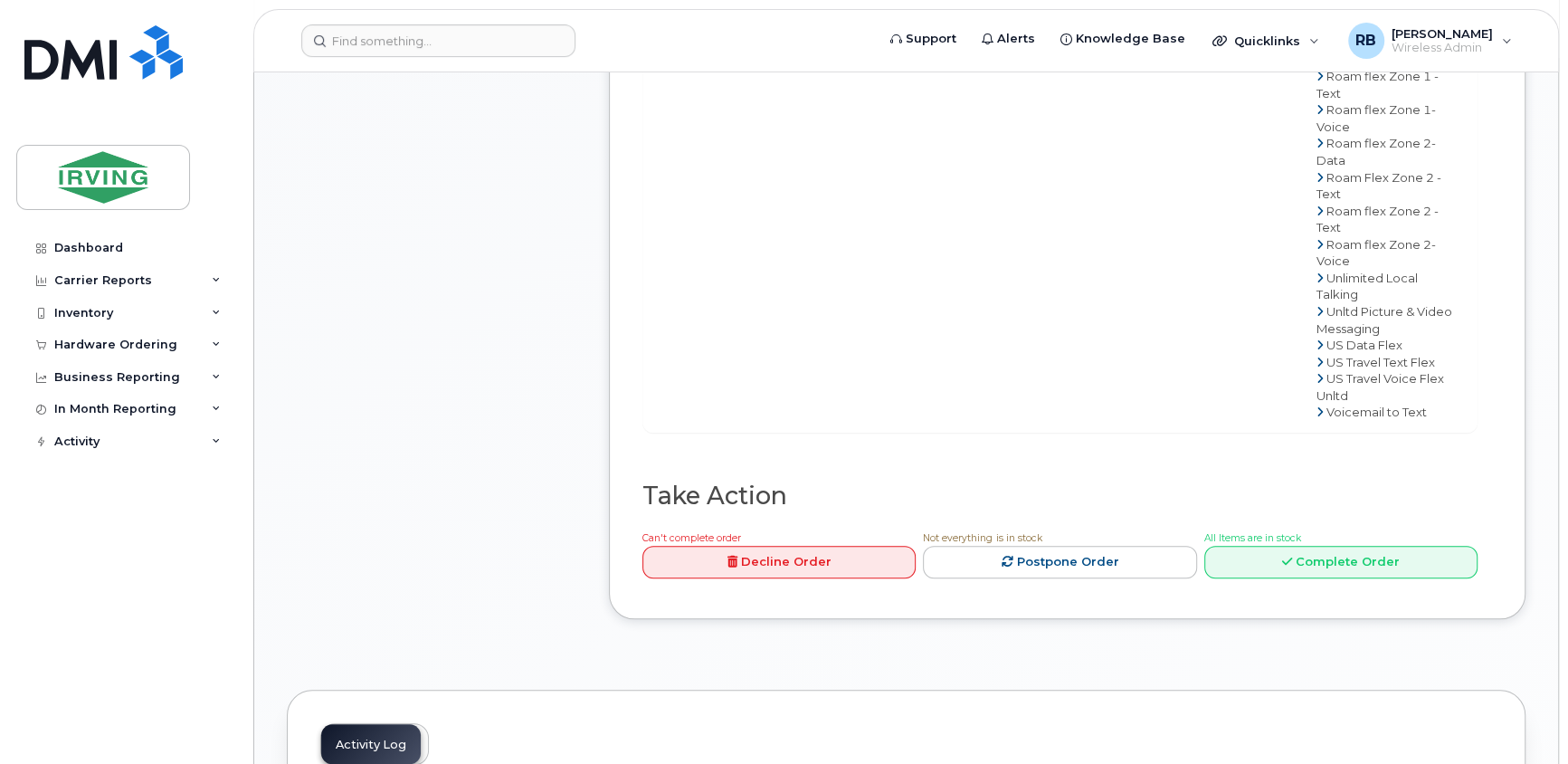 scroll, scrollTop: 1646, scrollLeft: 0, axis: vertical 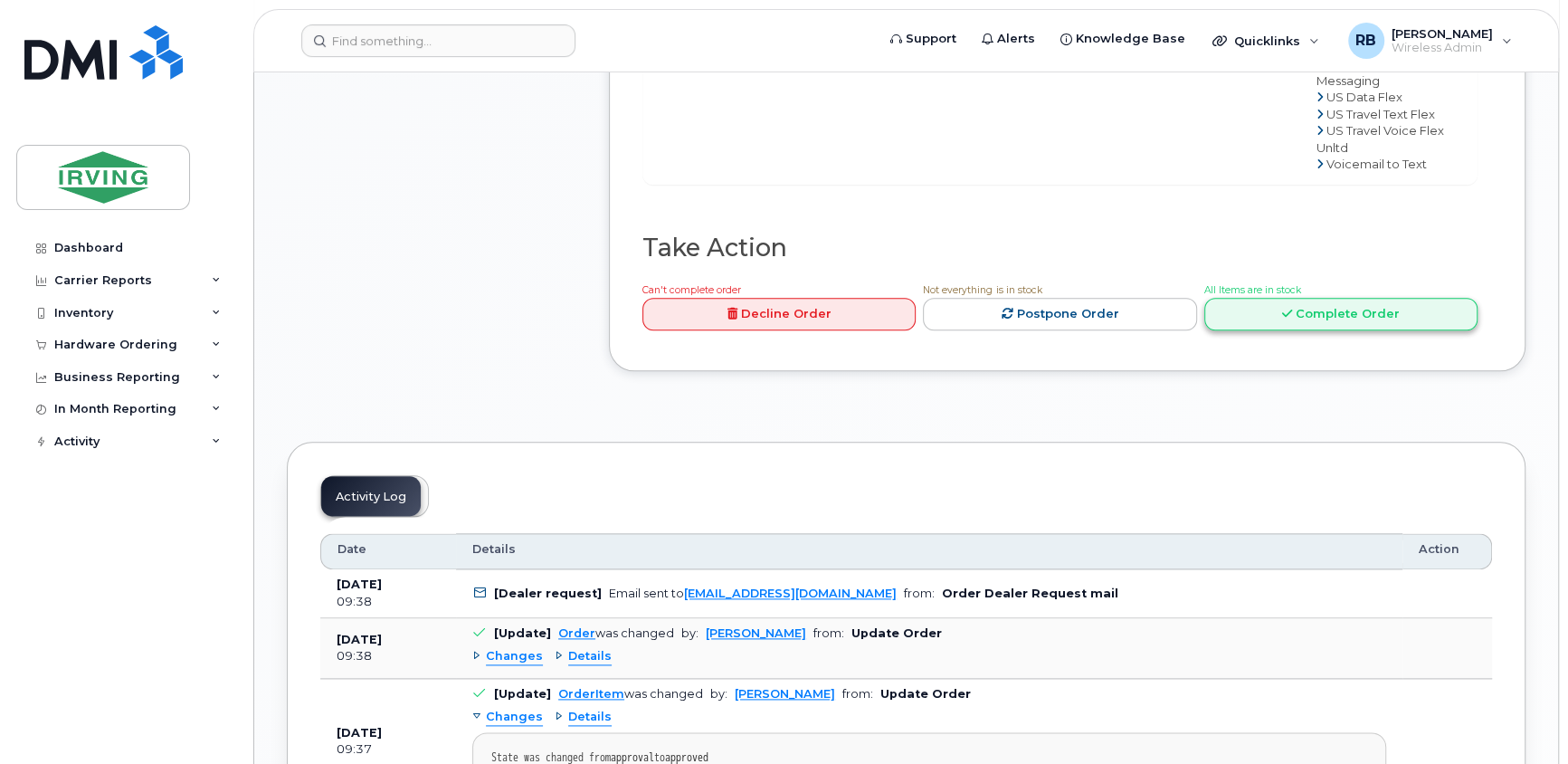 click on "Complete Order" 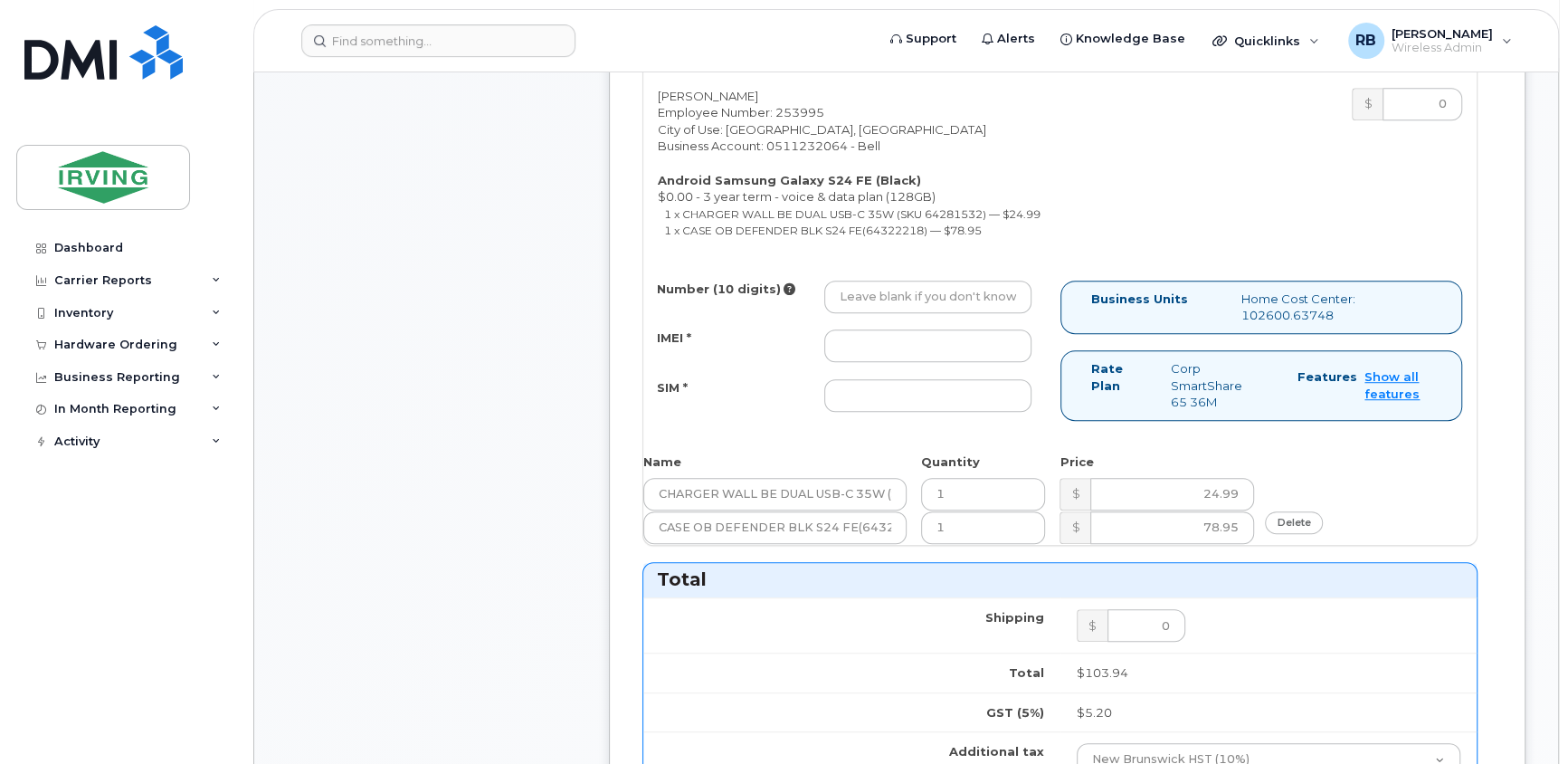 scroll, scrollTop: 878, scrollLeft: 0, axis: vertical 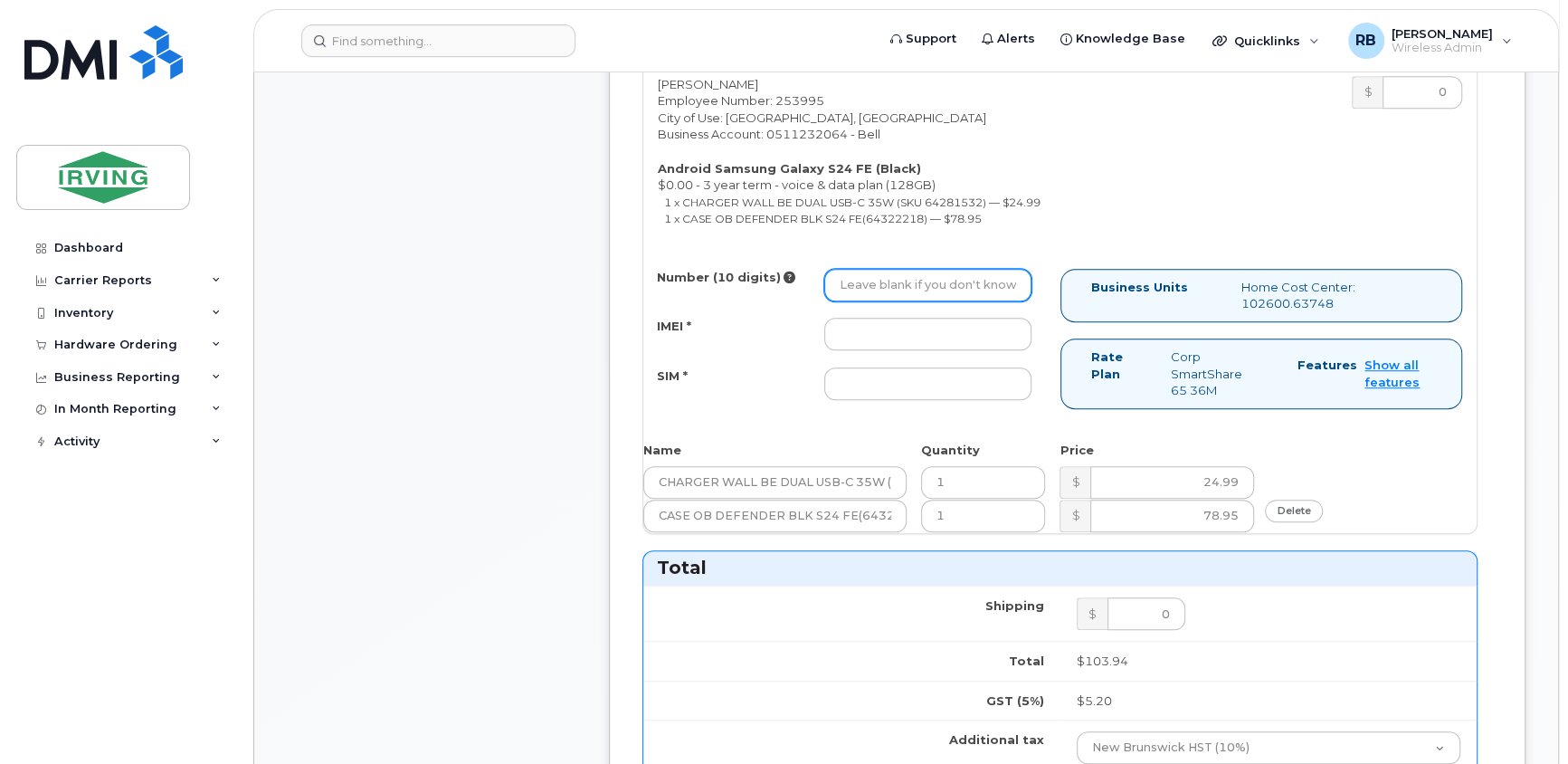 click on "Number (10 digits)" 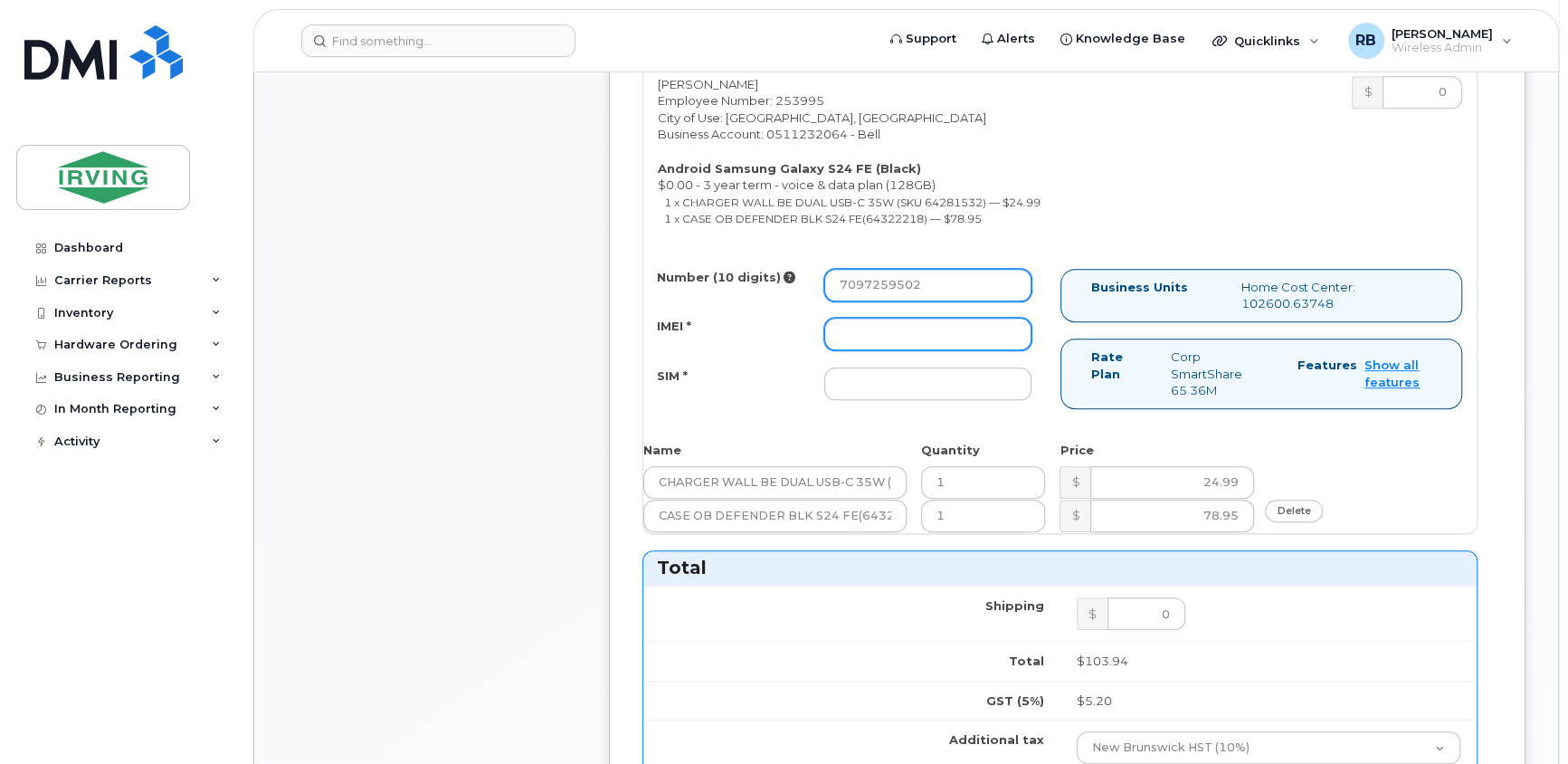 type on "7097259502" 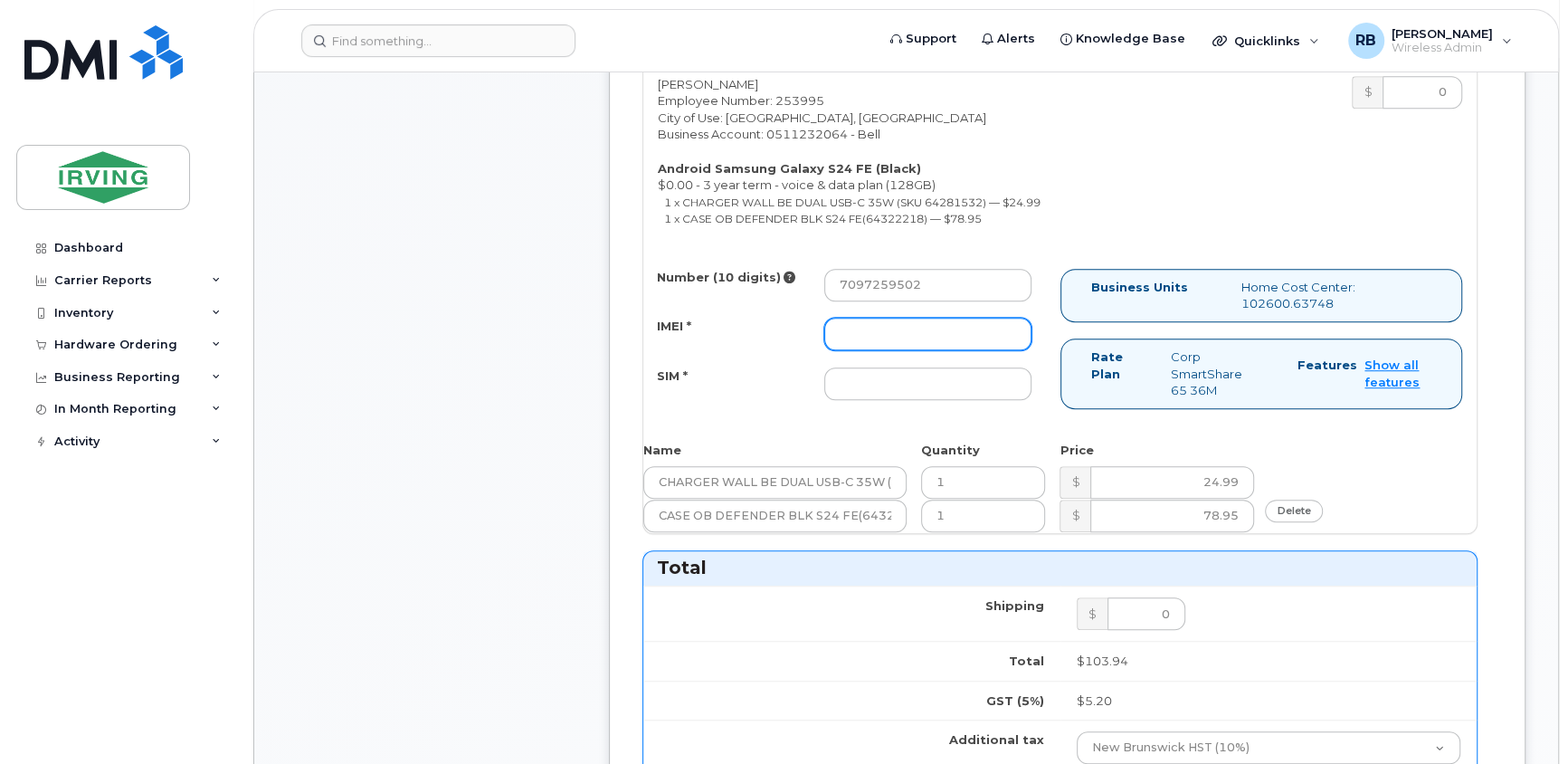 click on "IMEI *" 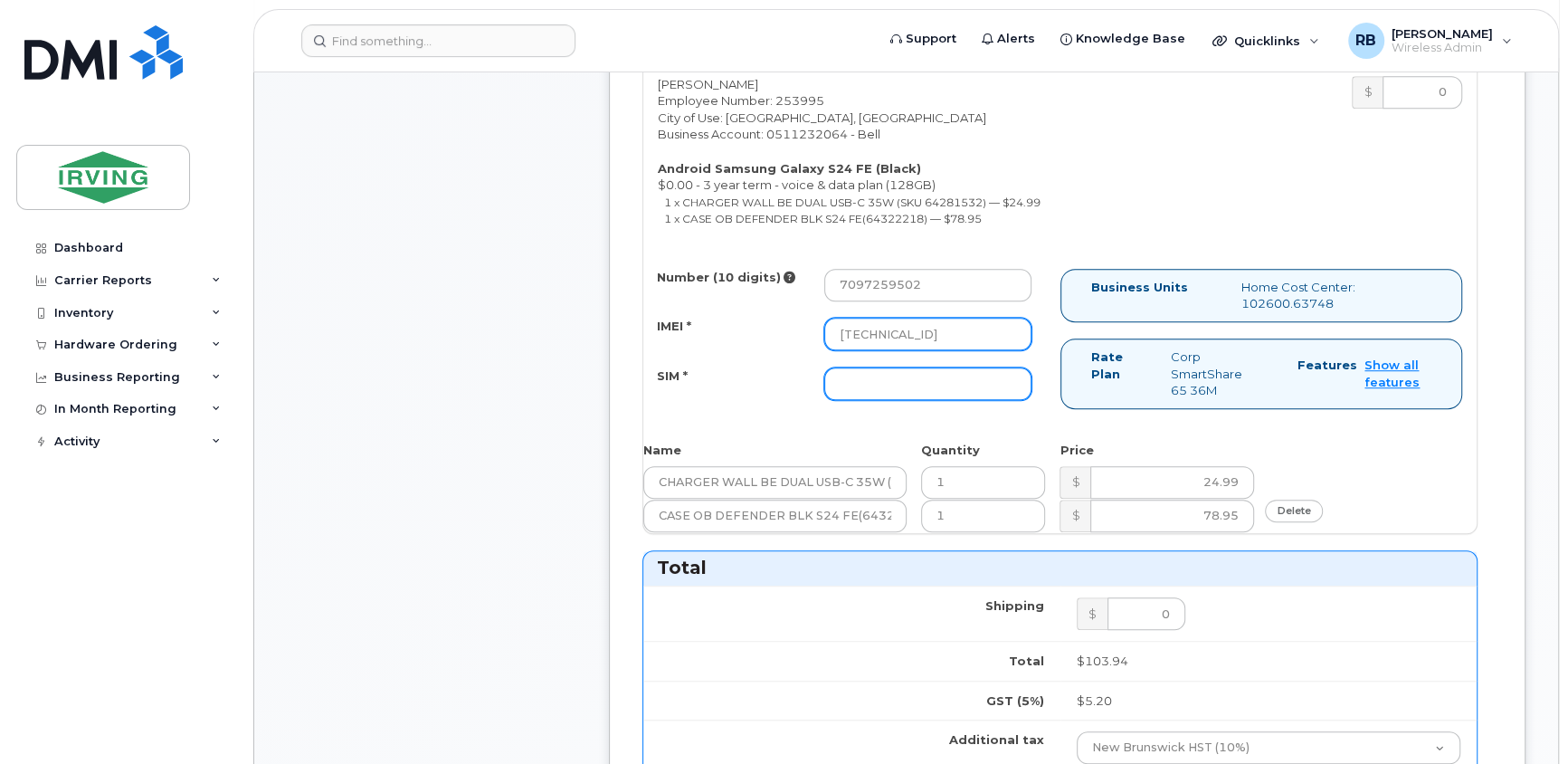 type on "352693795353180" 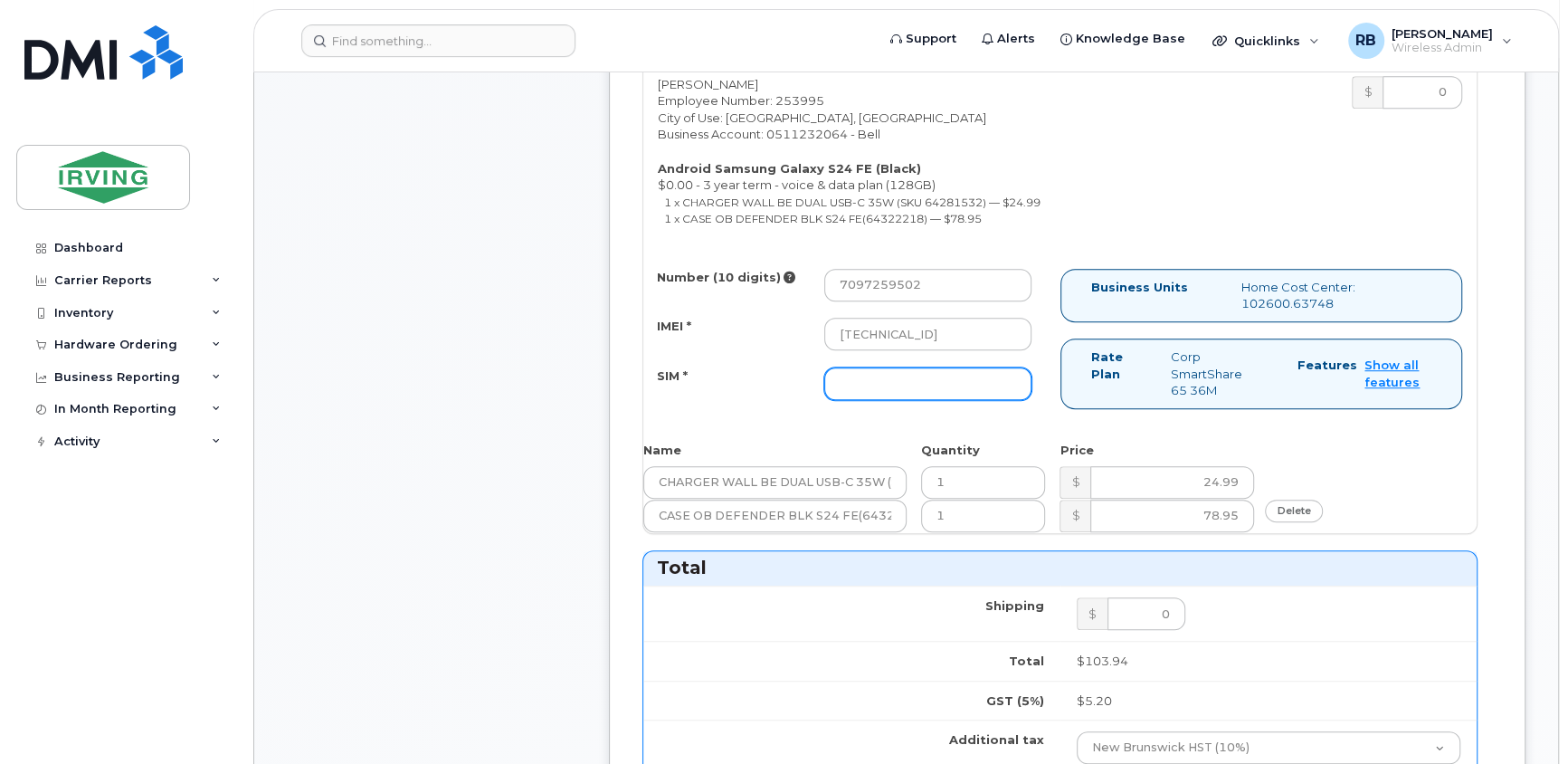 click on "SIM *" 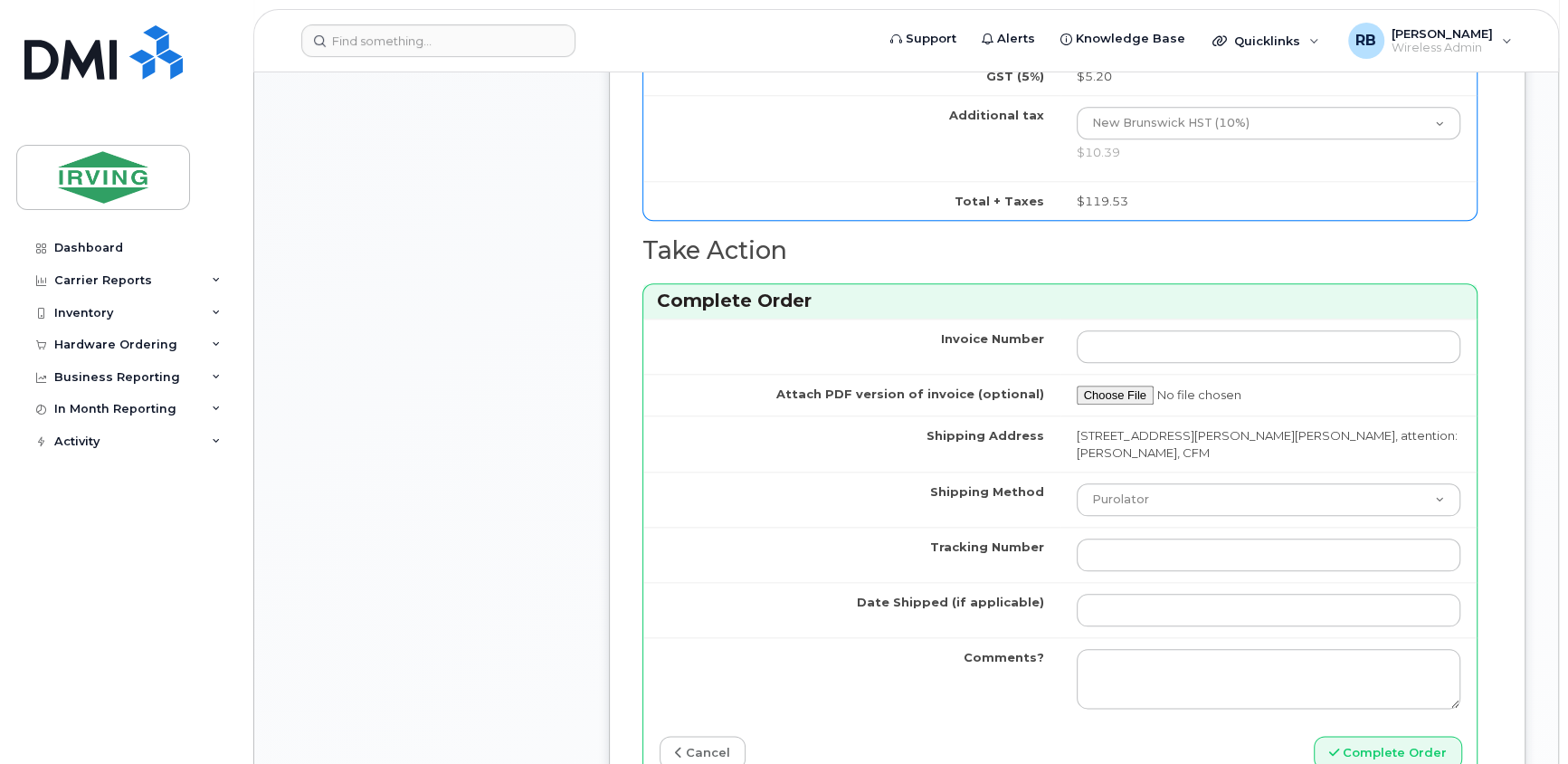 scroll, scrollTop: 1536, scrollLeft: 0, axis: vertical 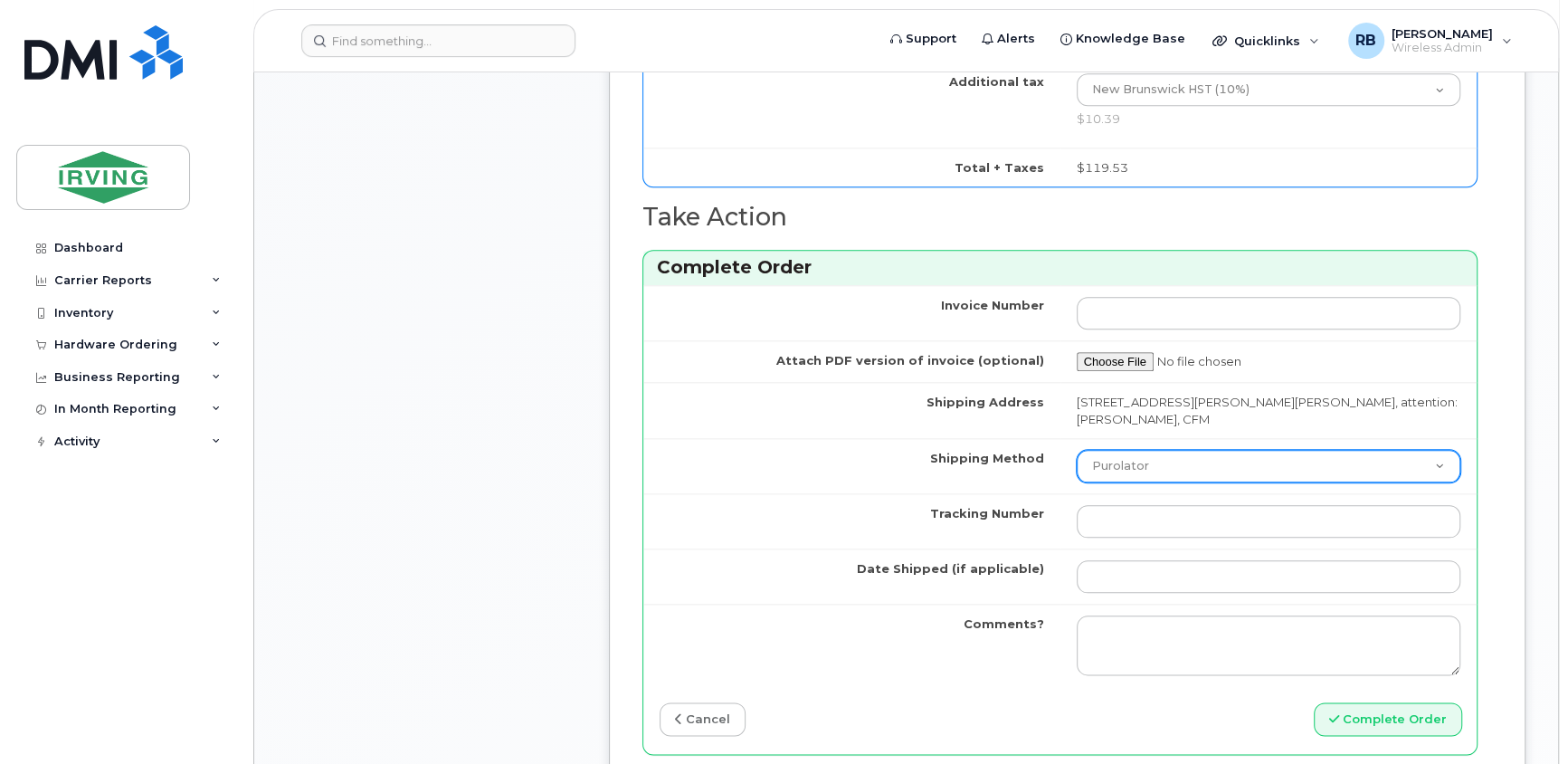 type on "89302610207420546936" 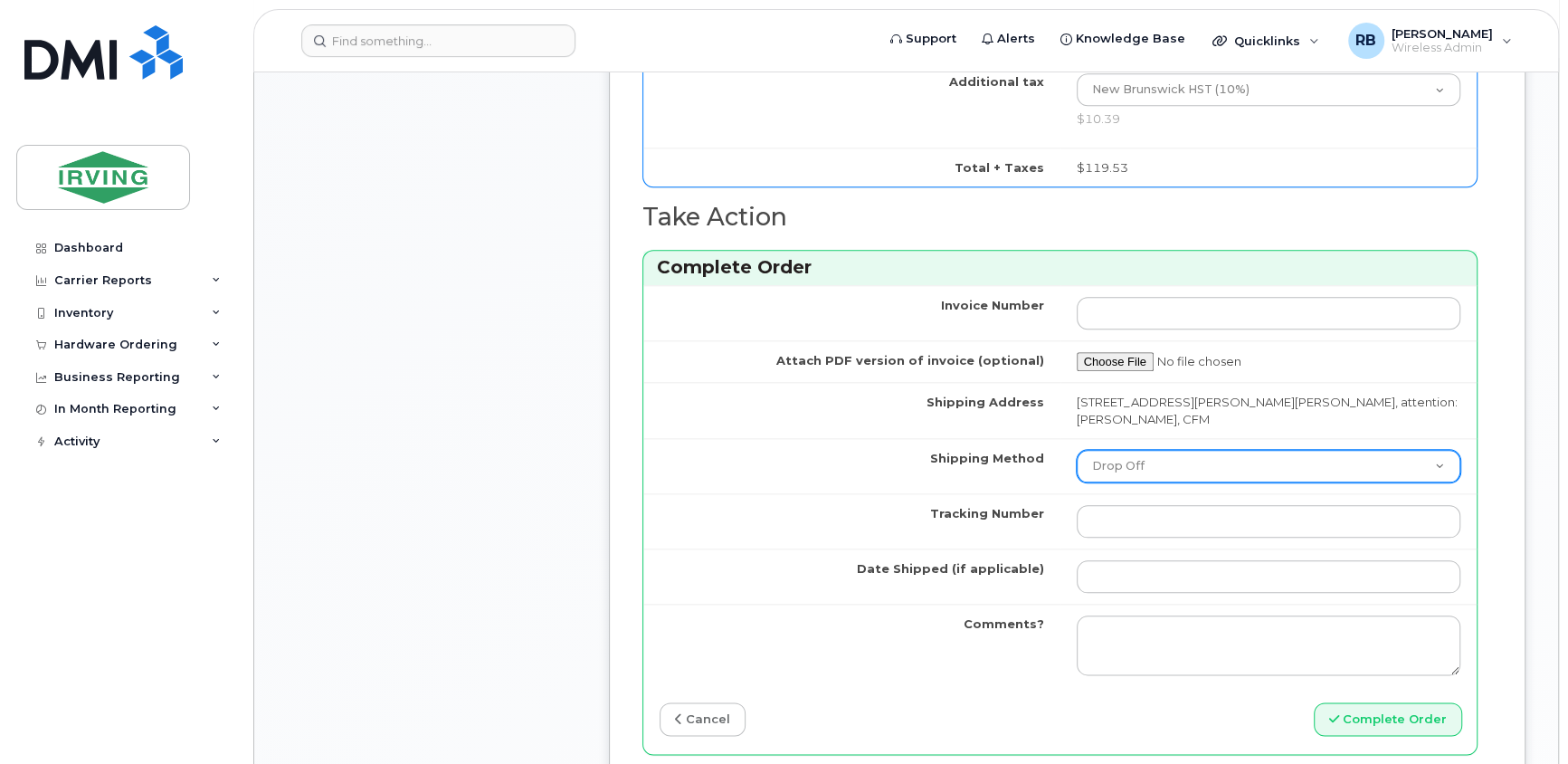 click on "Purolator
UPS
FedEx
Canada Post
Courier
Other
Drop Off
Pick Up" 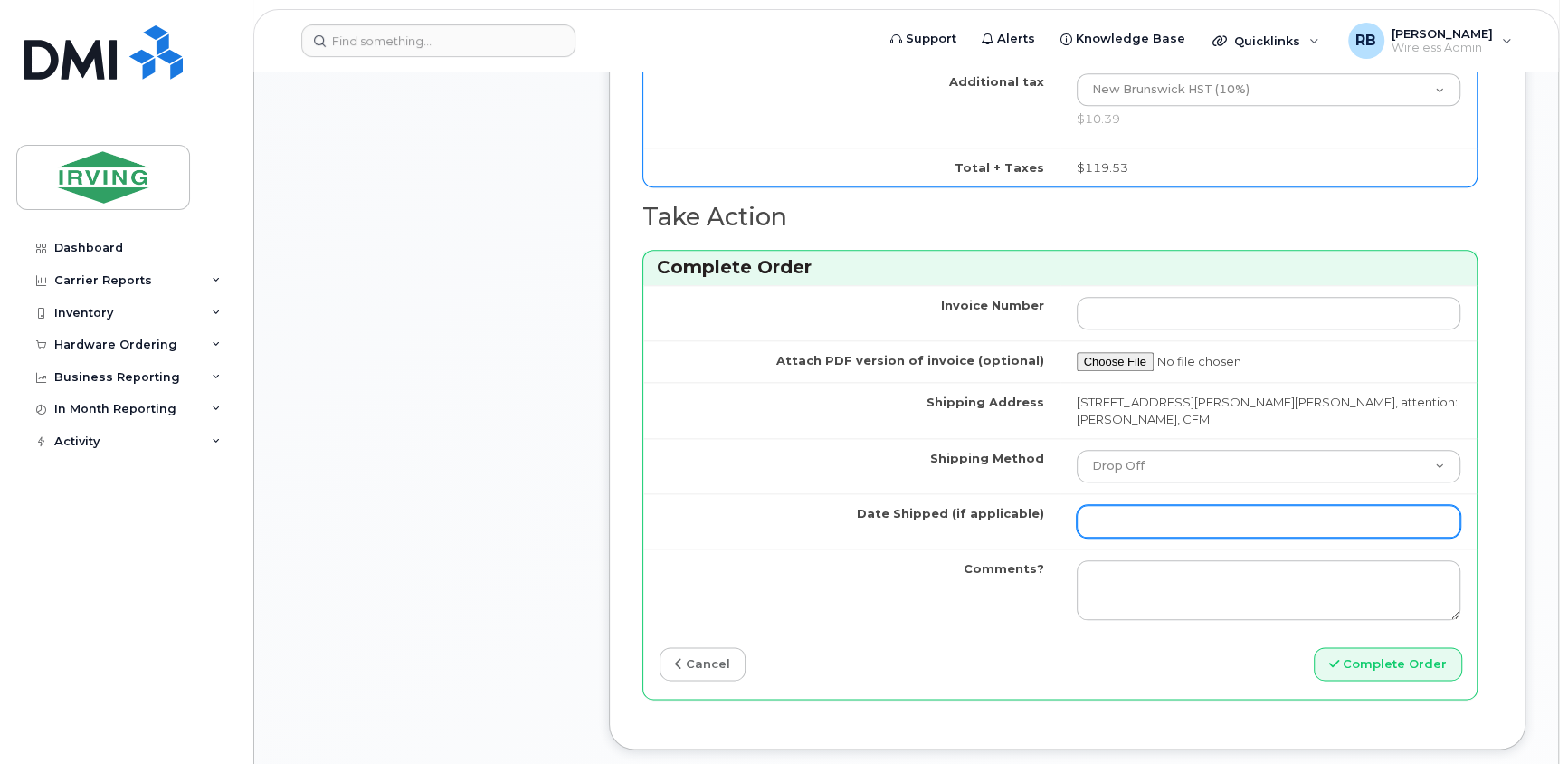 click on "Date Shipped (if applicable)" 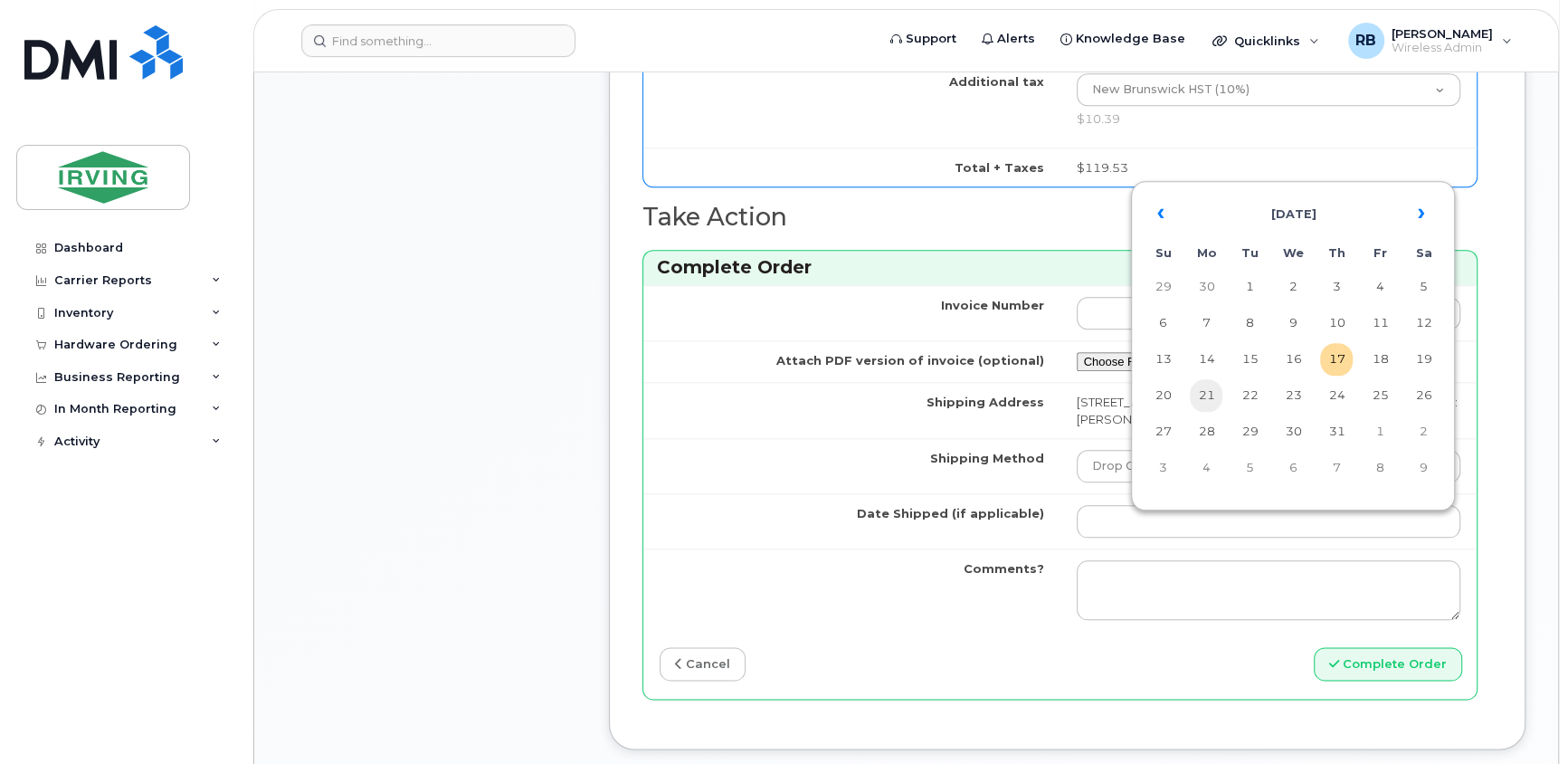 click on "21" 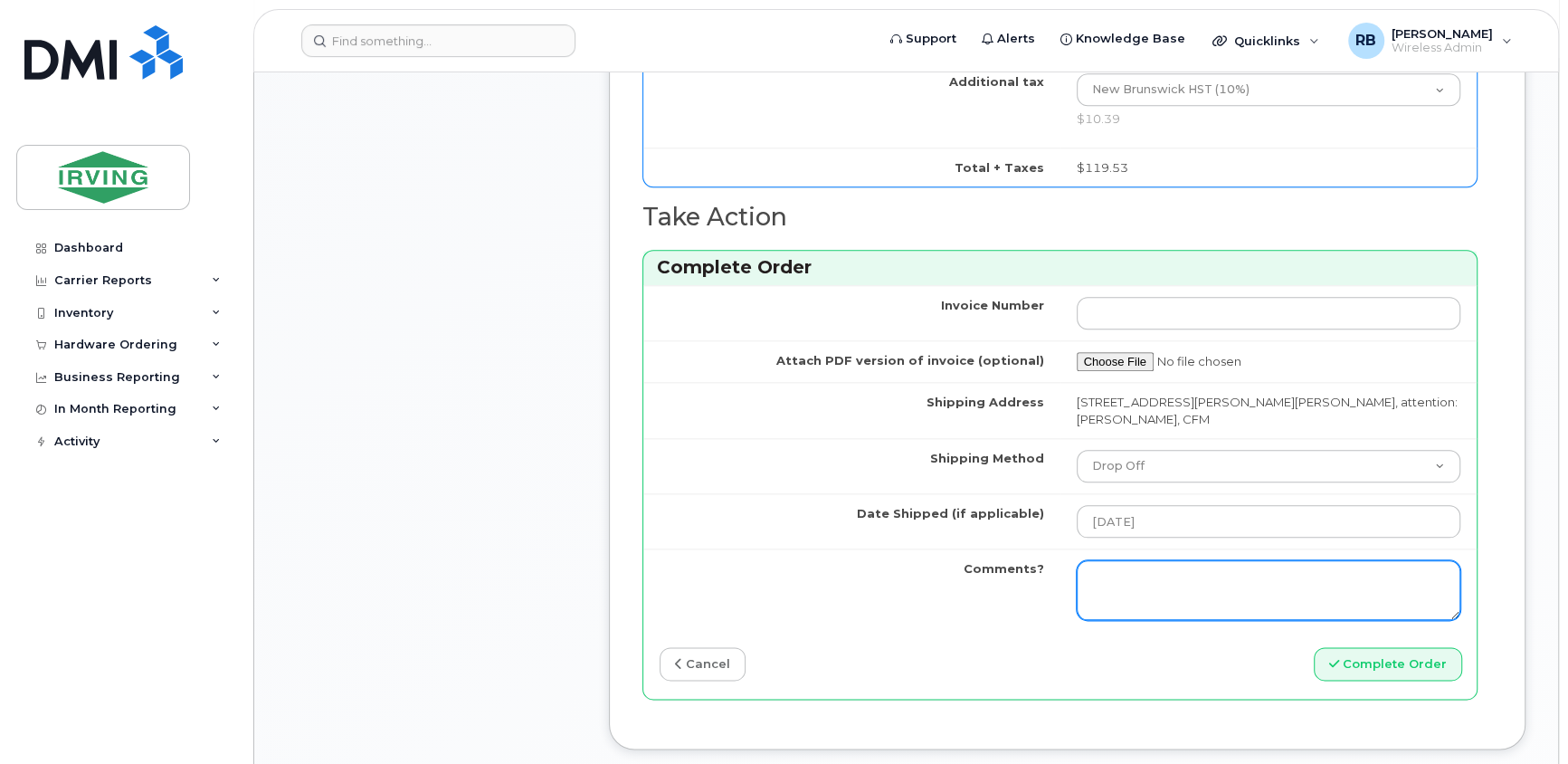 click on "Comments?" 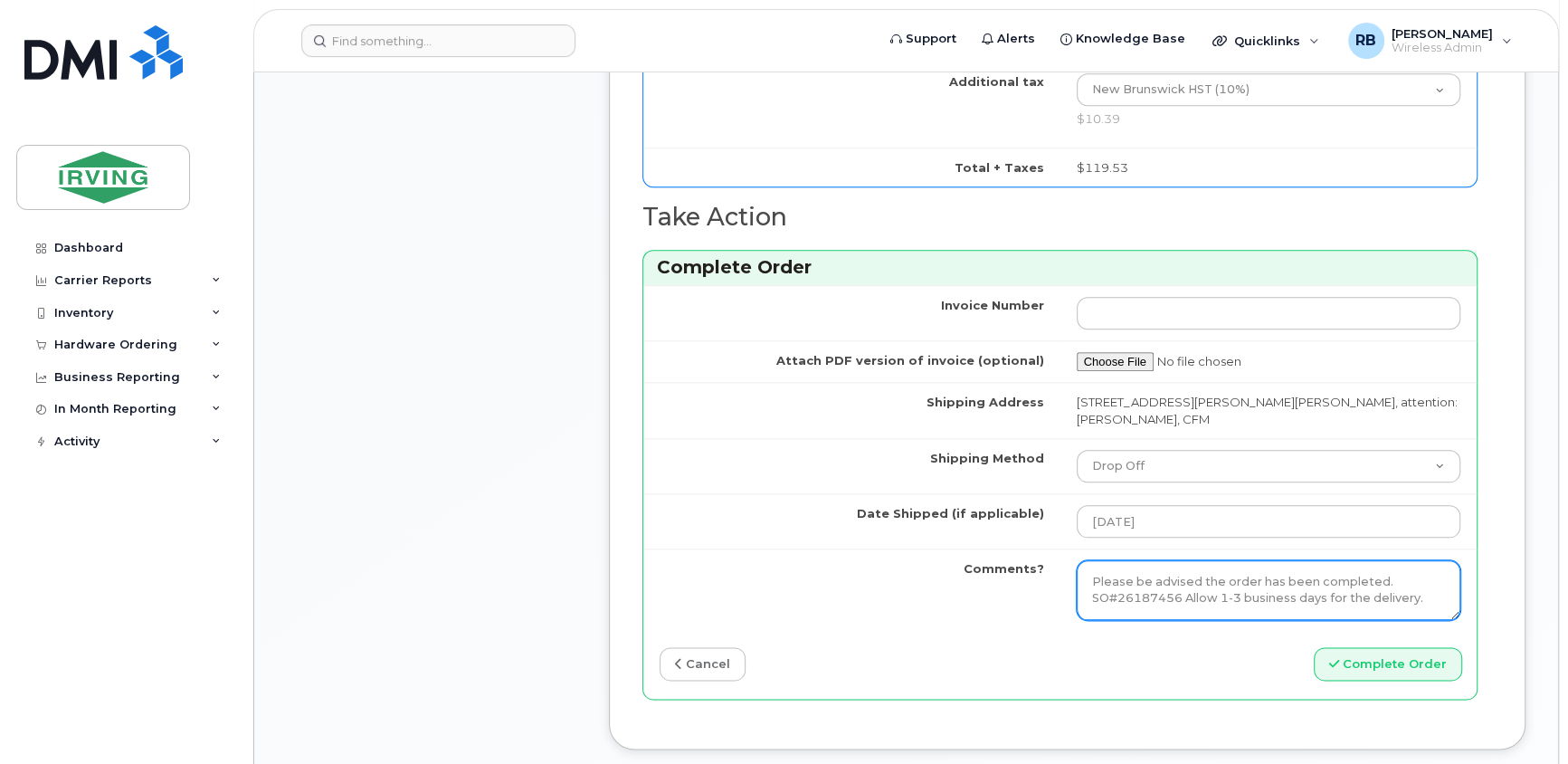 drag, startPoint x: 1428, startPoint y: 616, endPoint x: 1038, endPoint y: 588, distance: 391.00384 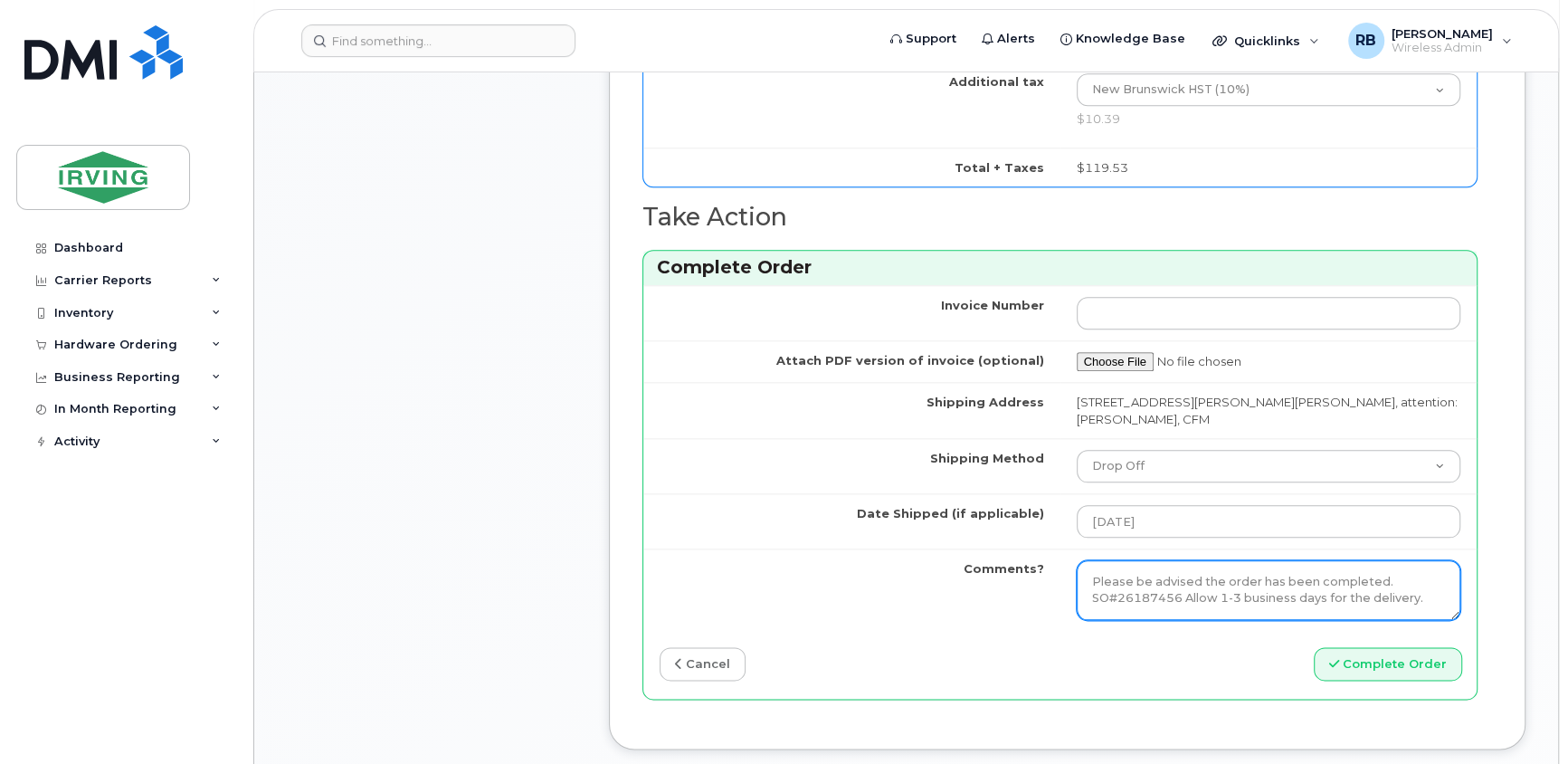 type on "Please be advised the order has been completed. SO#26187456 Allow 1-3 business days for the delivery." 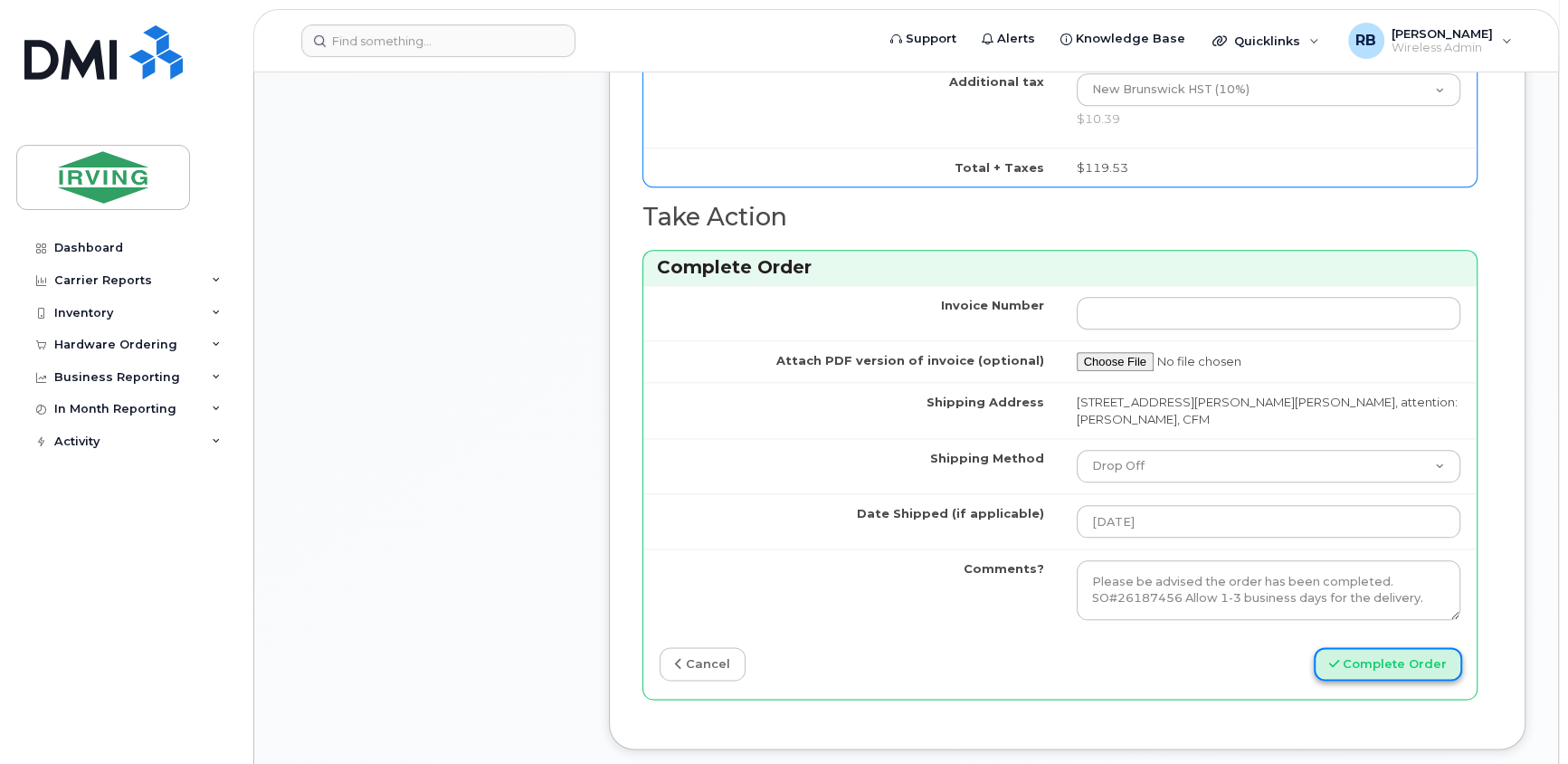 click on "Complete Order" 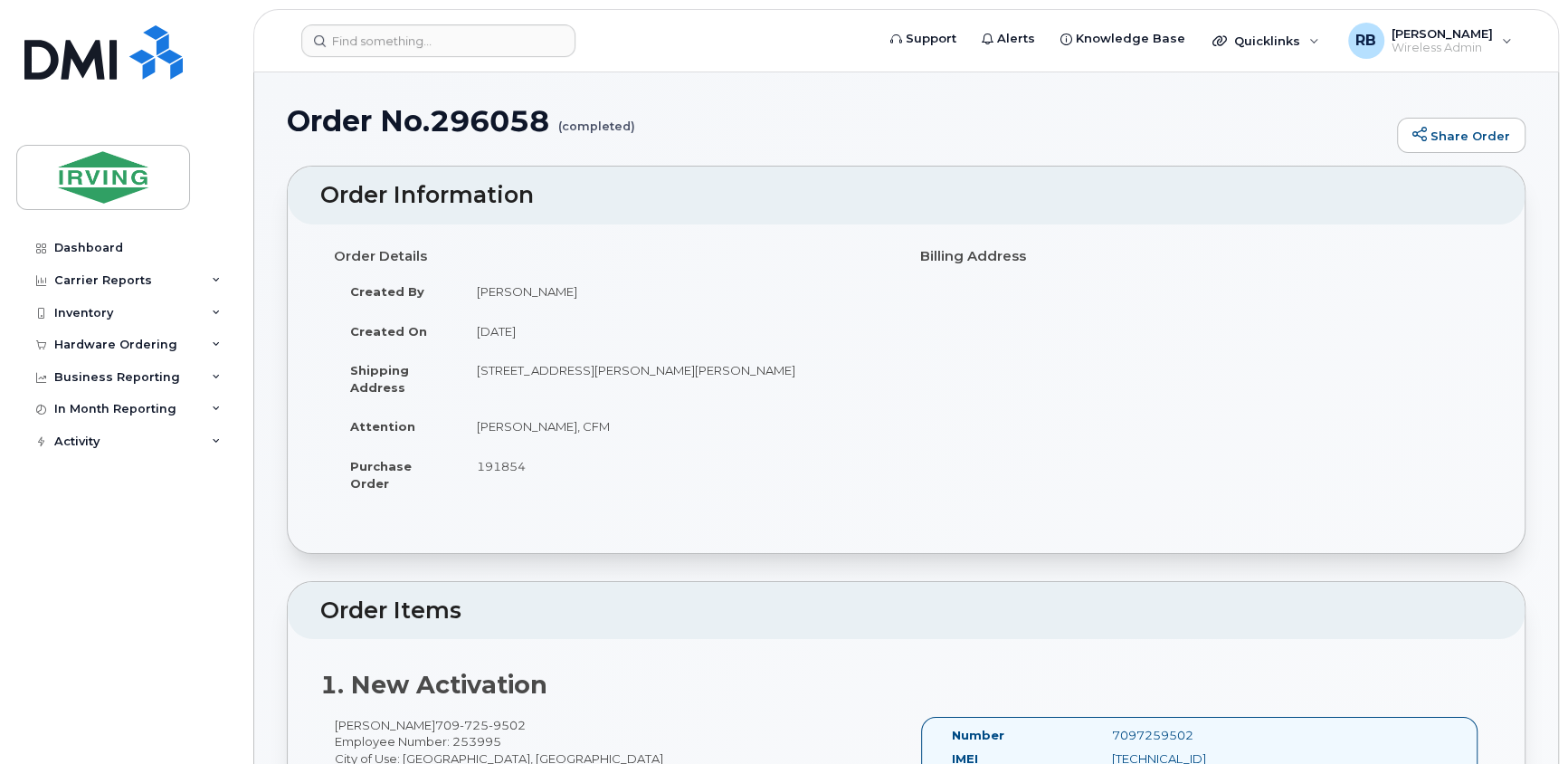 scroll, scrollTop: 549, scrollLeft: 0, axis: vertical 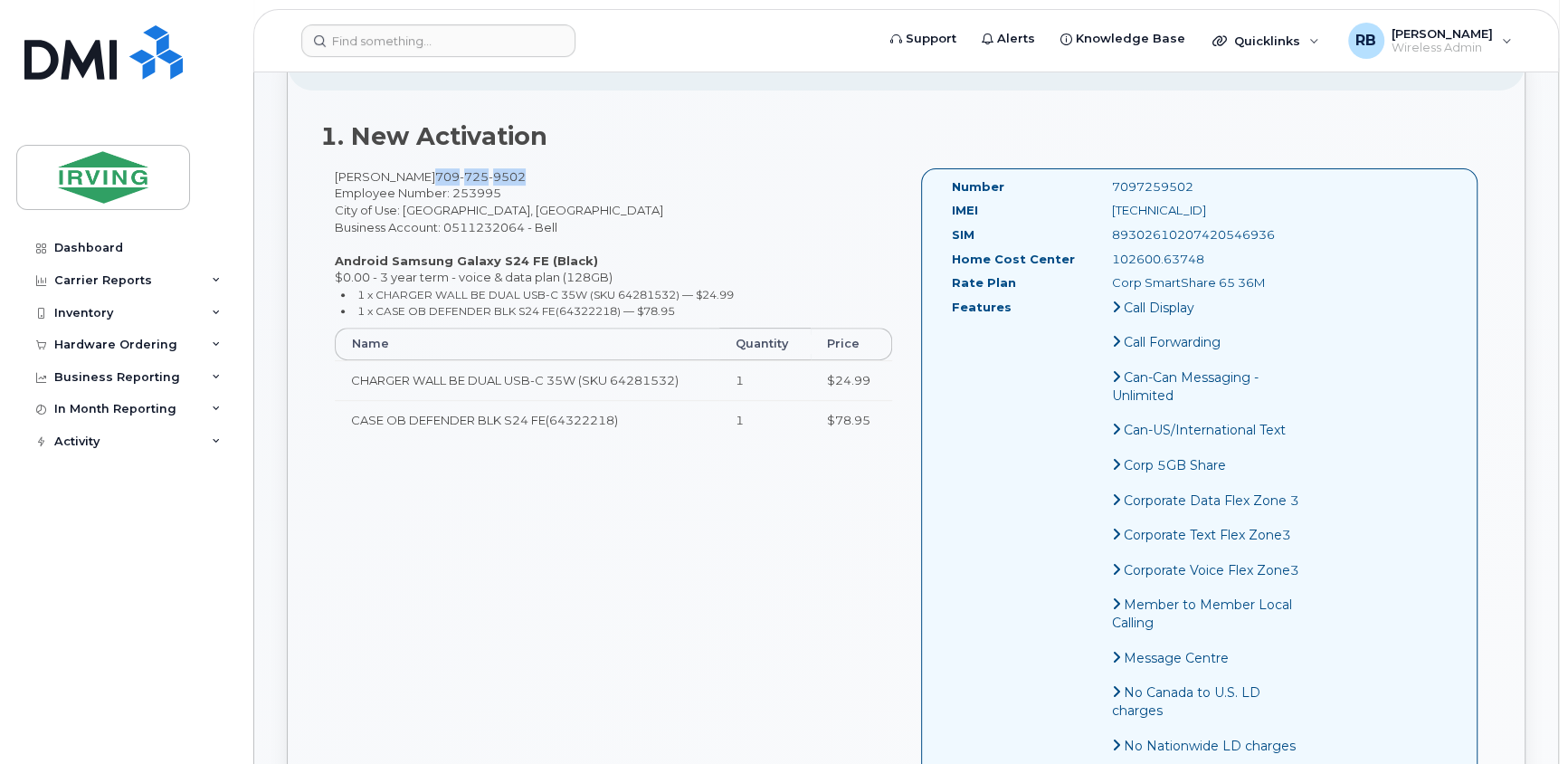 drag, startPoint x: 505, startPoint y: 175, endPoint x: 424, endPoint y: 176, distance: 81.006173 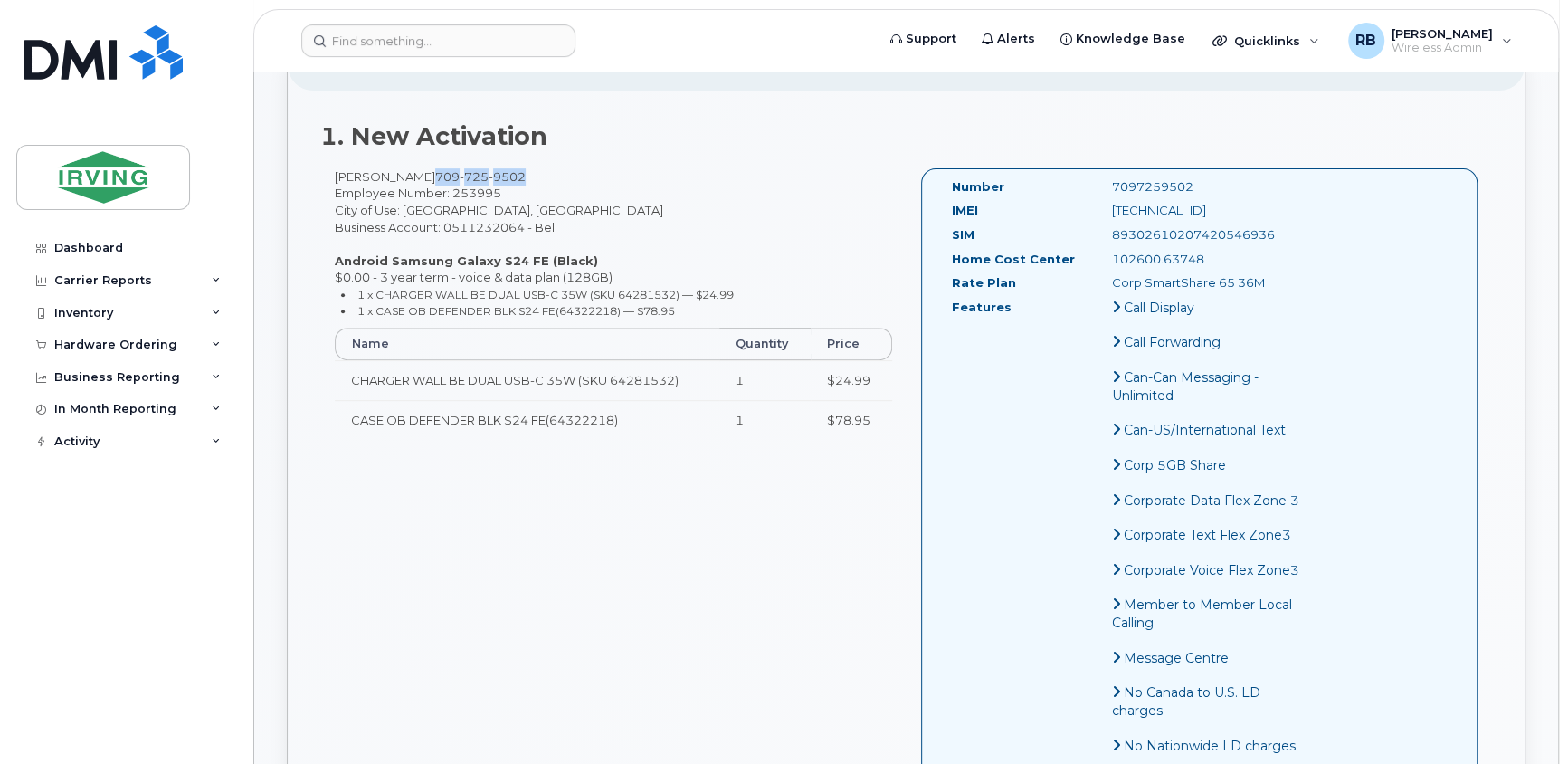 copy on "709 725 9502" 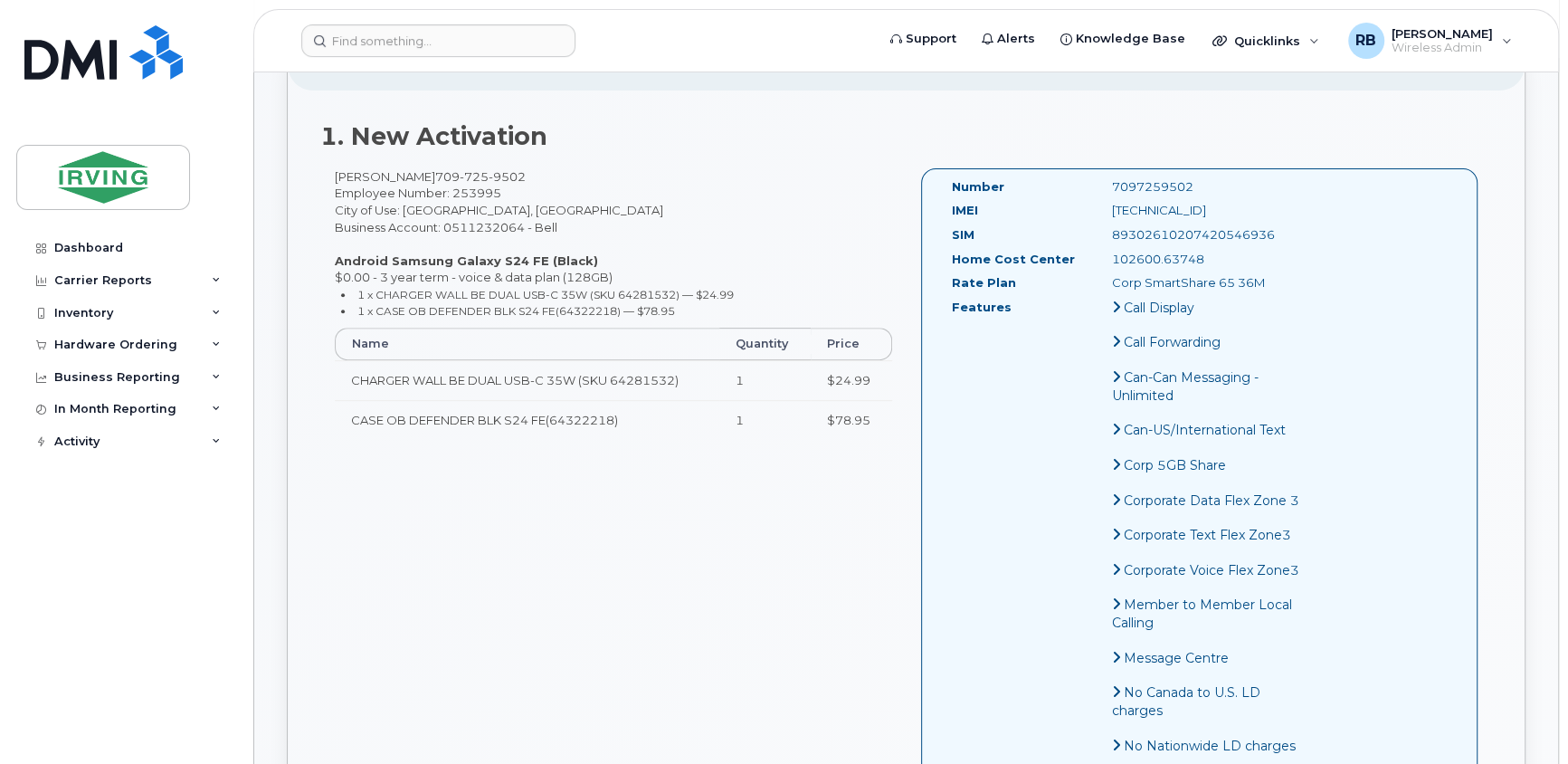 click on "George Parson  709 725 9502
Employee Number: 253995
City of Use:
St. John's, Newfoundland
Business Account:
0511232064 - Bell
Android Samsung Galaxy S24 FE
(Black)
$0.00 - 3 year term - voice & data plan (128GB)
1 x CHARGER WALL BE DUAL USB-C 35W (SKU 64281532)
—
$24.99
1 x CASE OB DEFENDER BLK S24 FE(64322218)
—
$78.95
Name
Quantity
Price
CHARGER WALL BE DUAL USB-C 35W (SKU 64281532)
1
$24.99
CASE OB DEFENDER BLK S24 FE(64322218)
1
$78.95
Number
7097259502
IMEI
352693795353180
SIM
89302610207420546936
Home Cost Center
102600.63748
Rate Plan
Corp SmartShare 65 36M
Features
Call Display
Call Forwarding
Can-Can Messaging - Unlimited
Can-US/International Text
Corp 5GB Share
Corporate Data Flex Zone 3
Corporate Text Flex Zone3
Corporate Voice Flex Zone3" 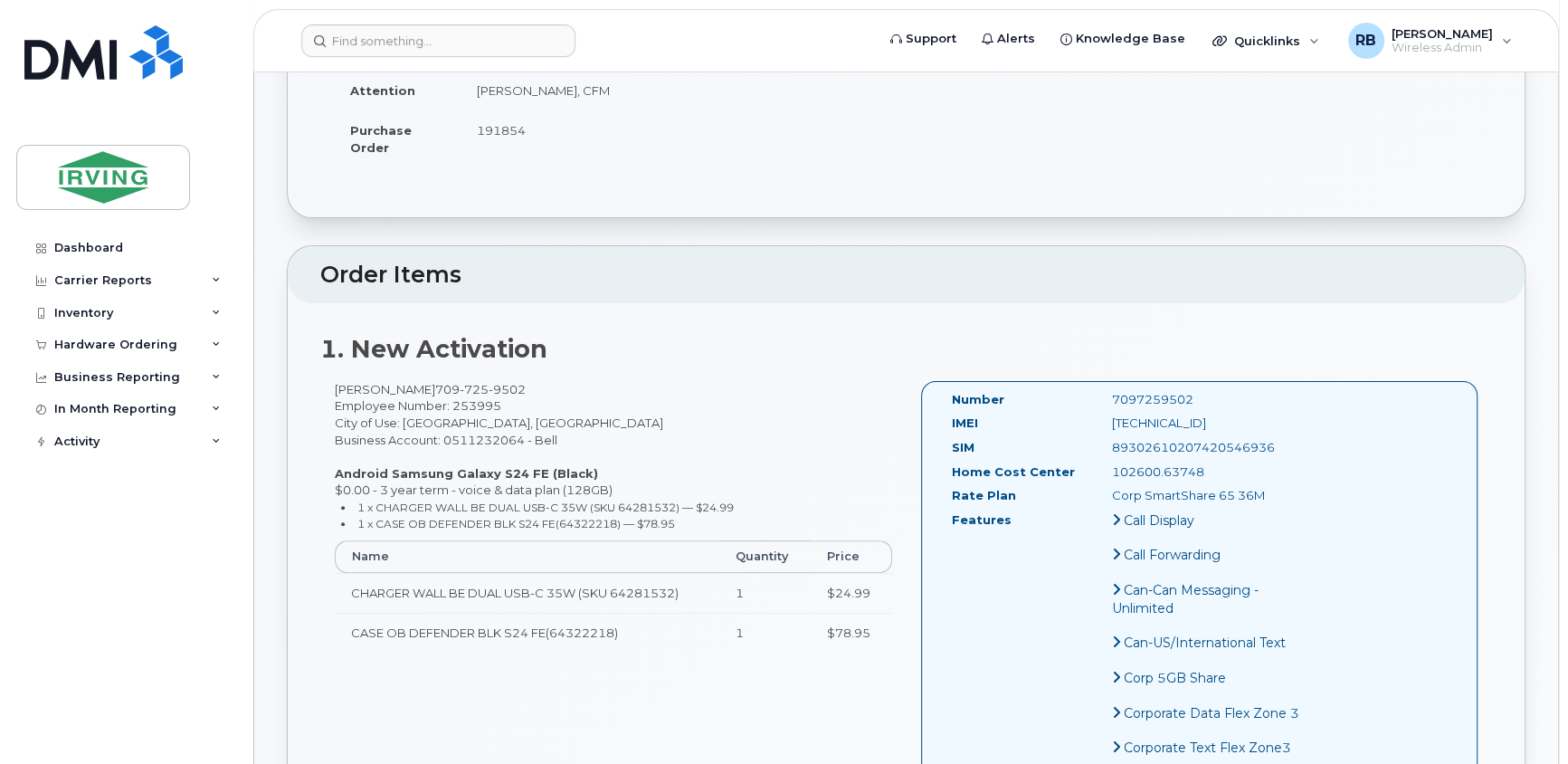 scroll, scrollTop: 549, scrollLeft: 0, axis: vertical 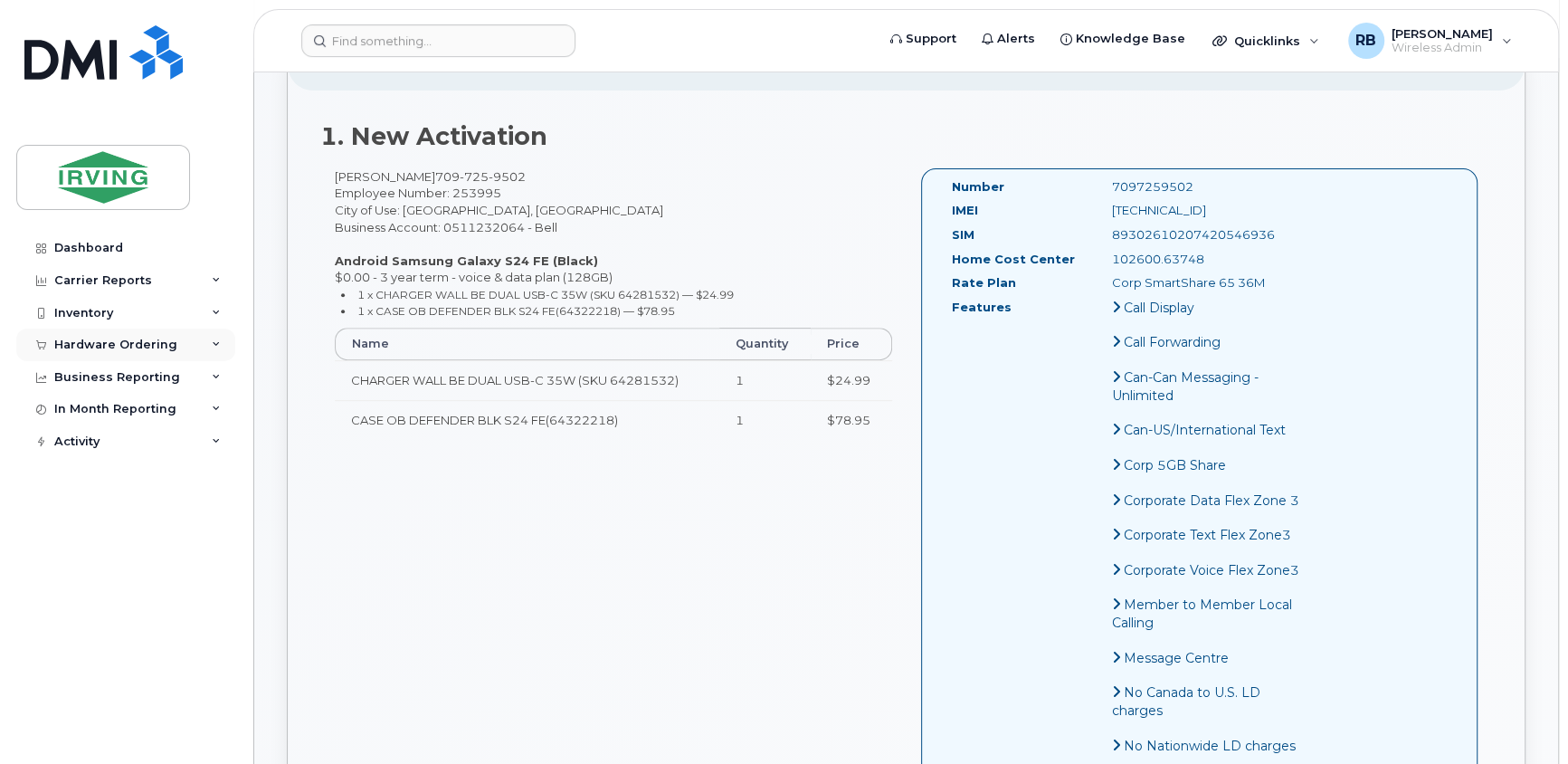 click on "Hardware Ordering" 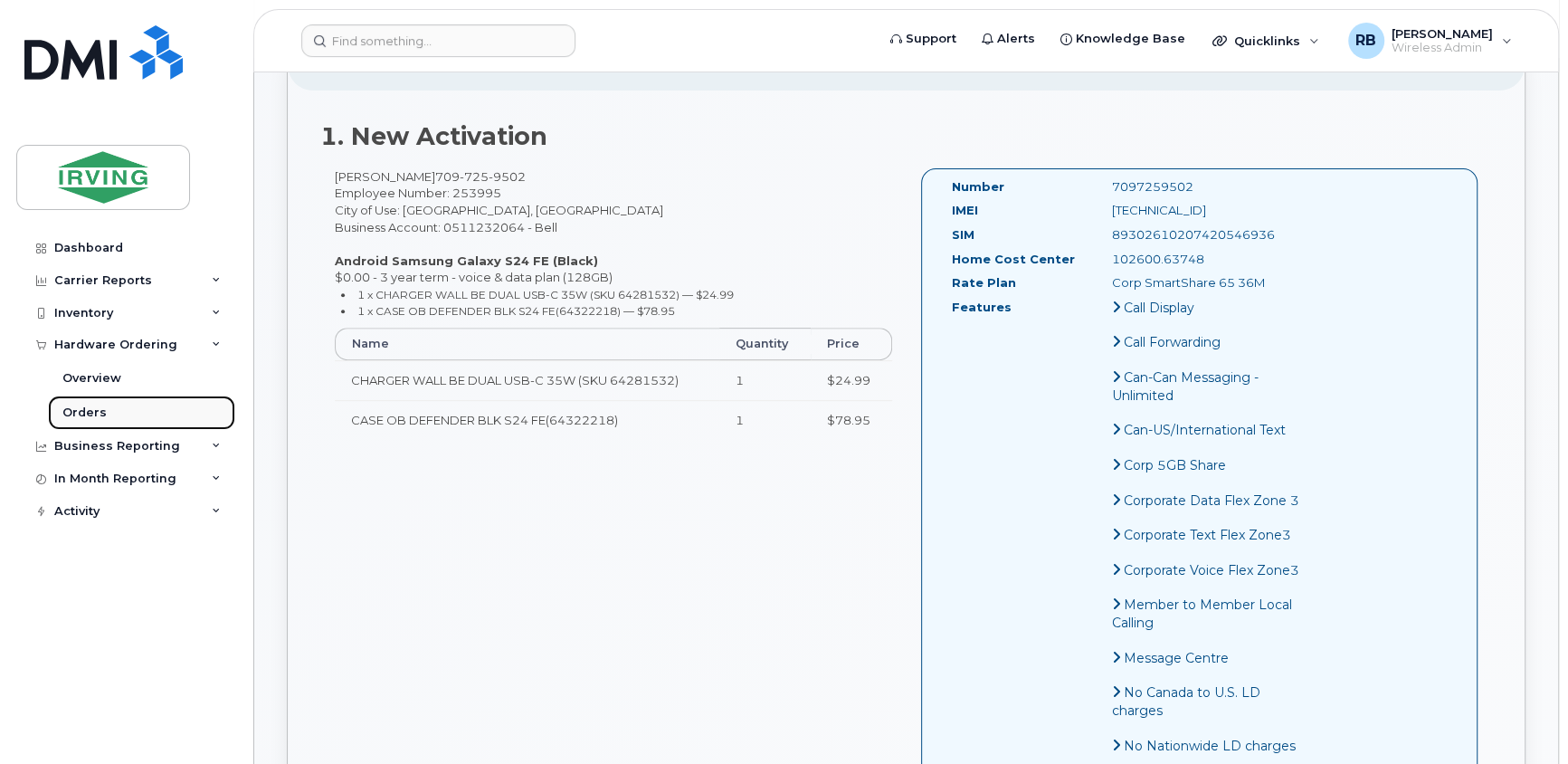 click on "Orders" 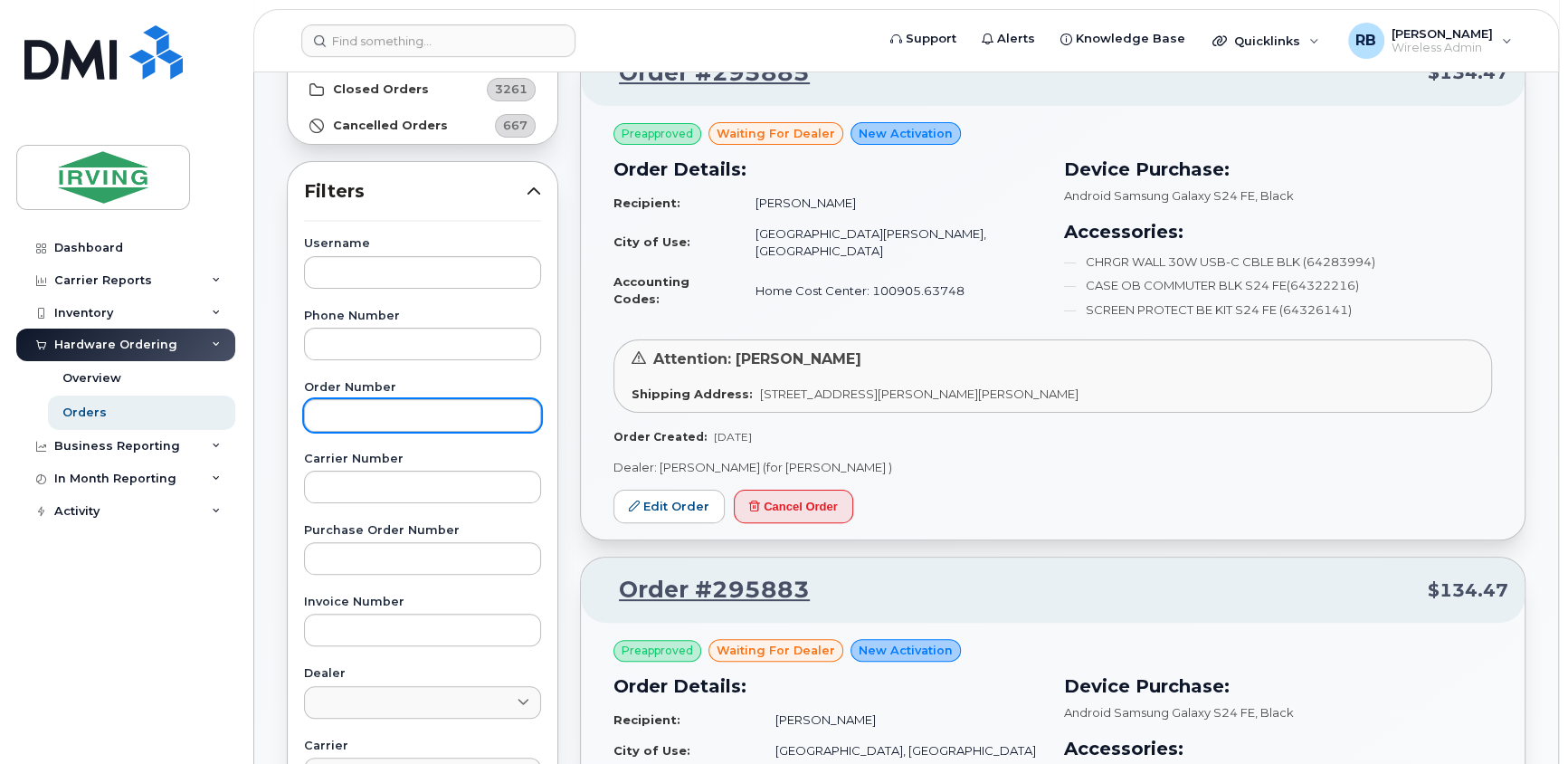 scroll, scrollTop: 219, scrollLeft: 0, axis: vertical 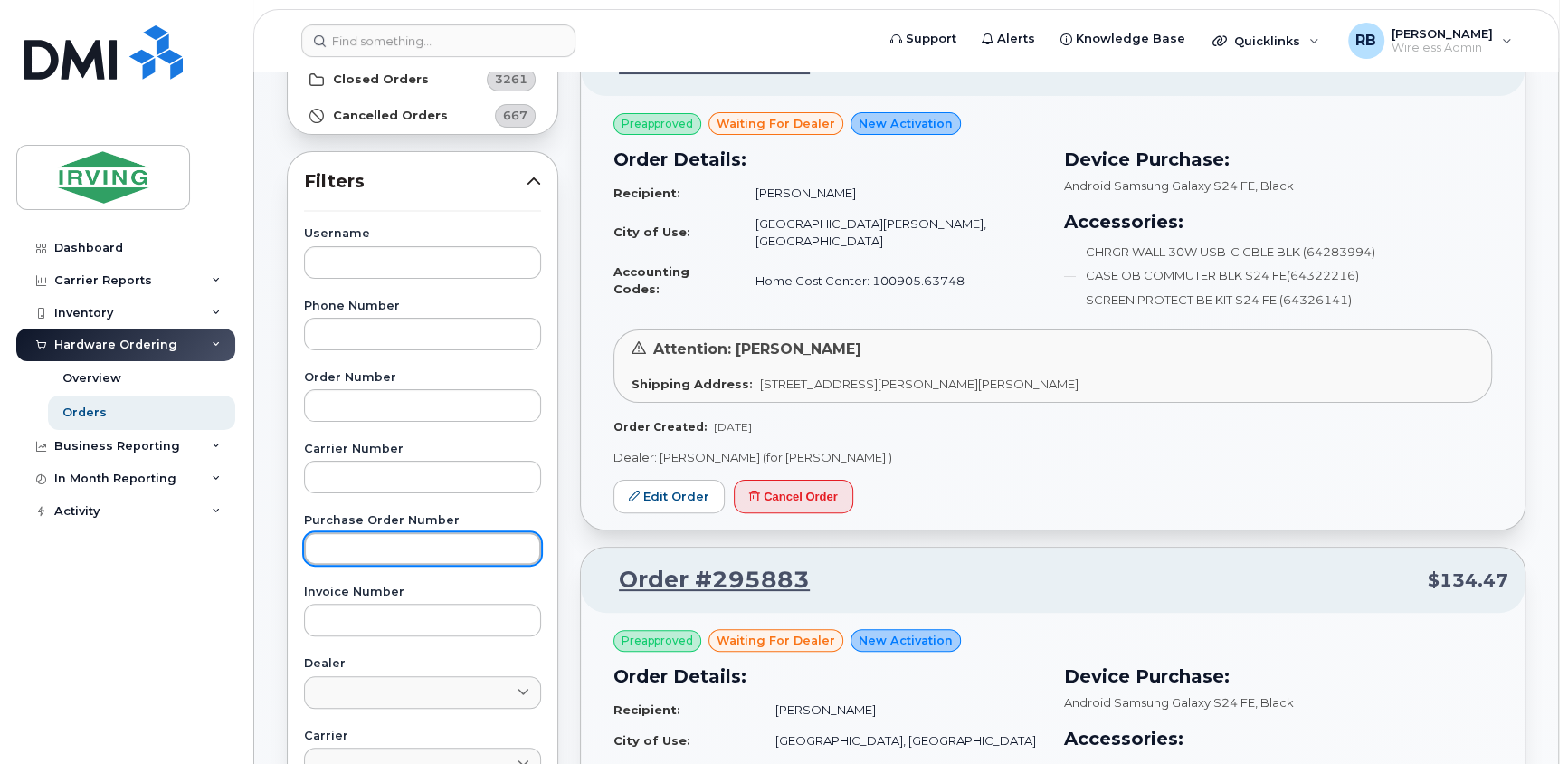click 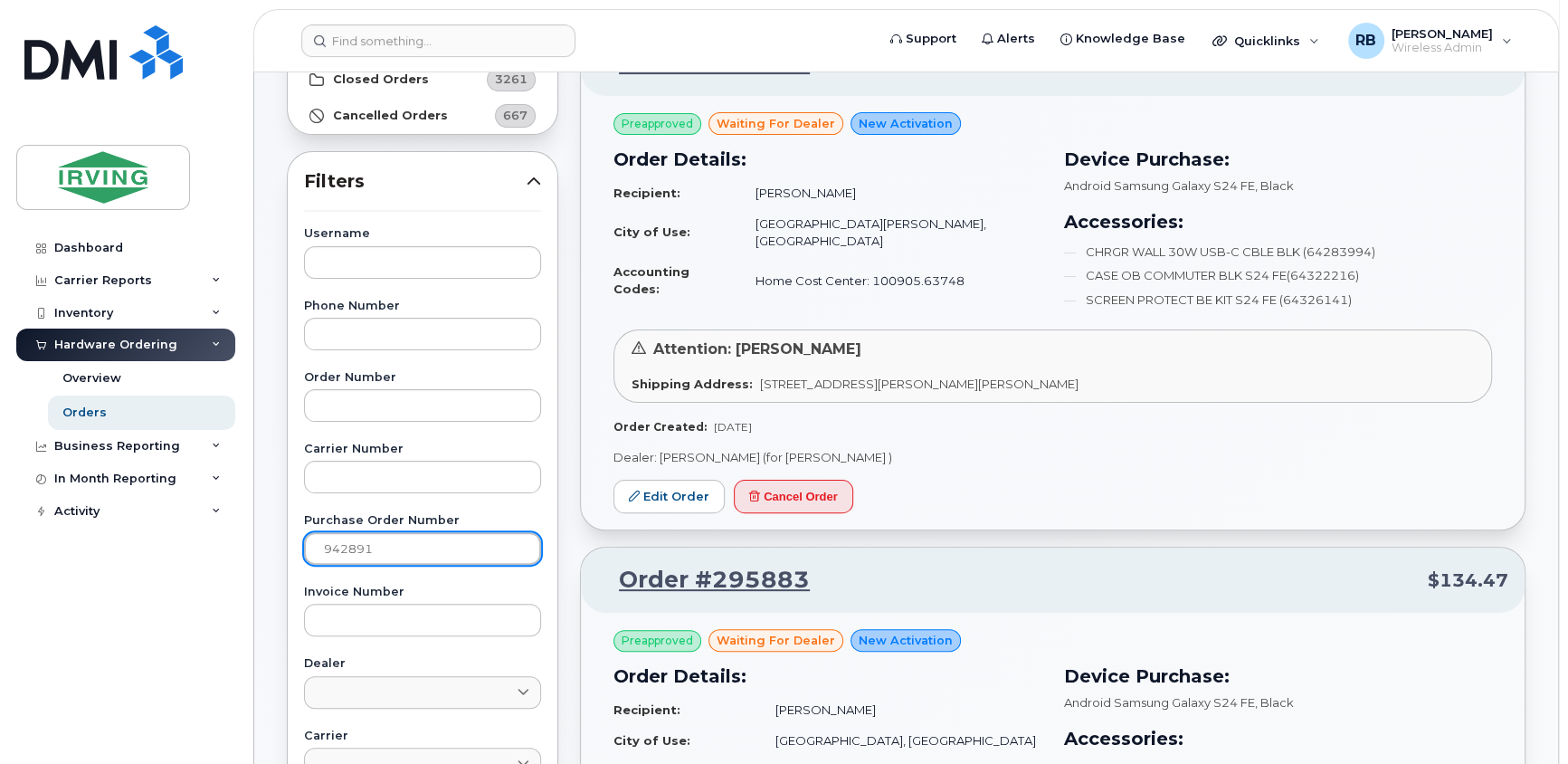 type on "942891" 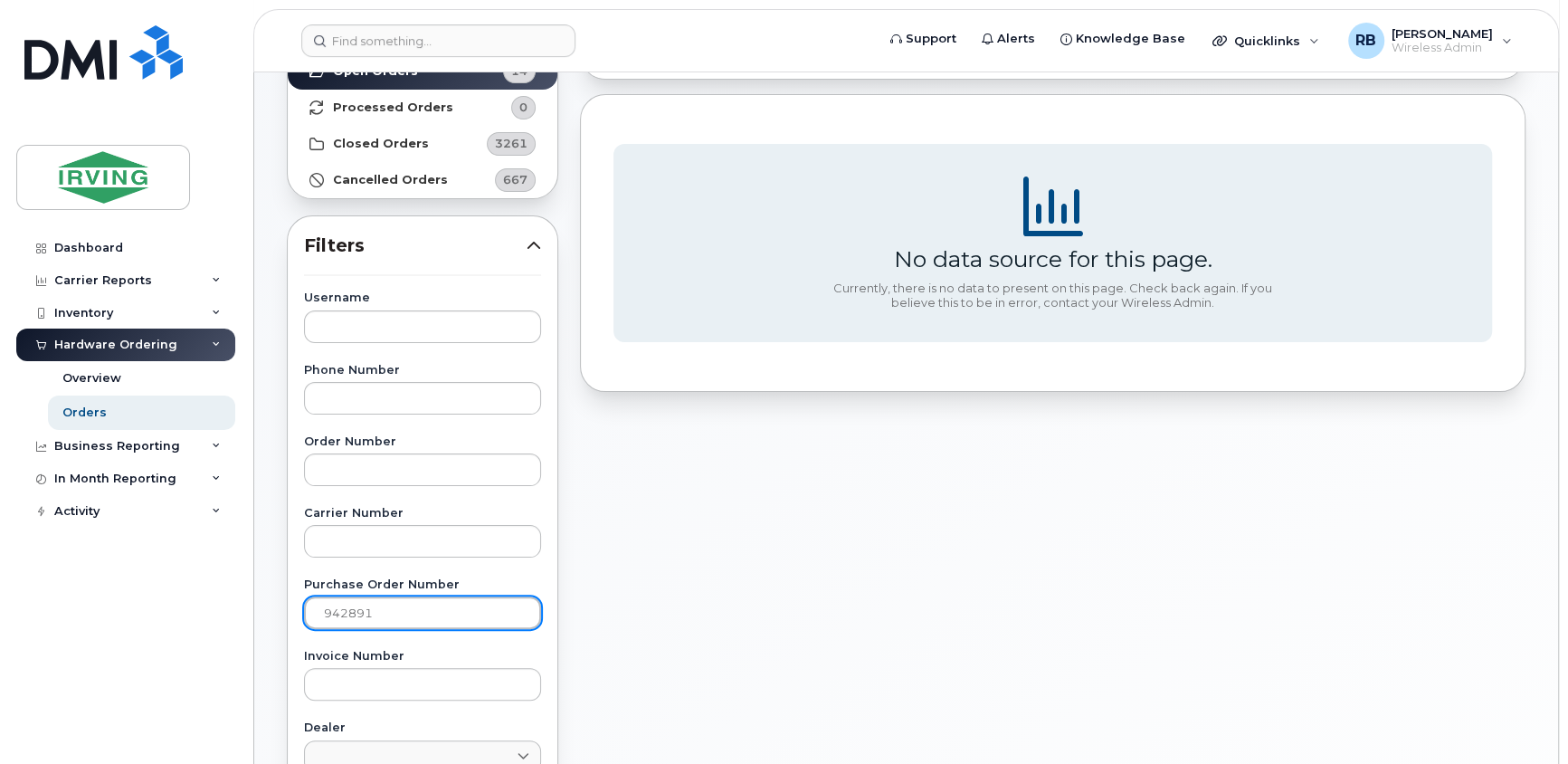 scroll, scrollTop: 109, scrollLeft: 0, axis: vertical 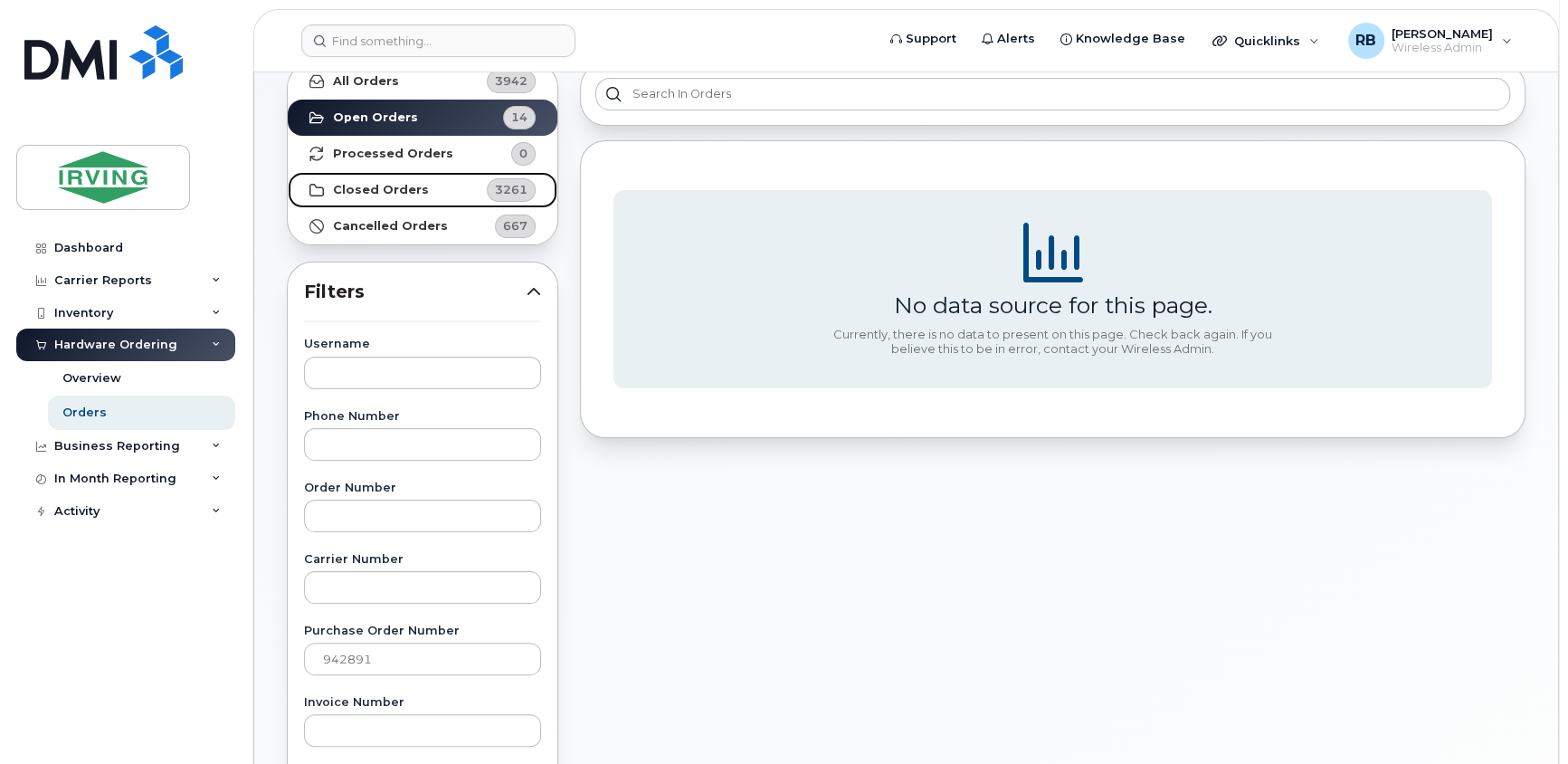 click on "Closed Orders" 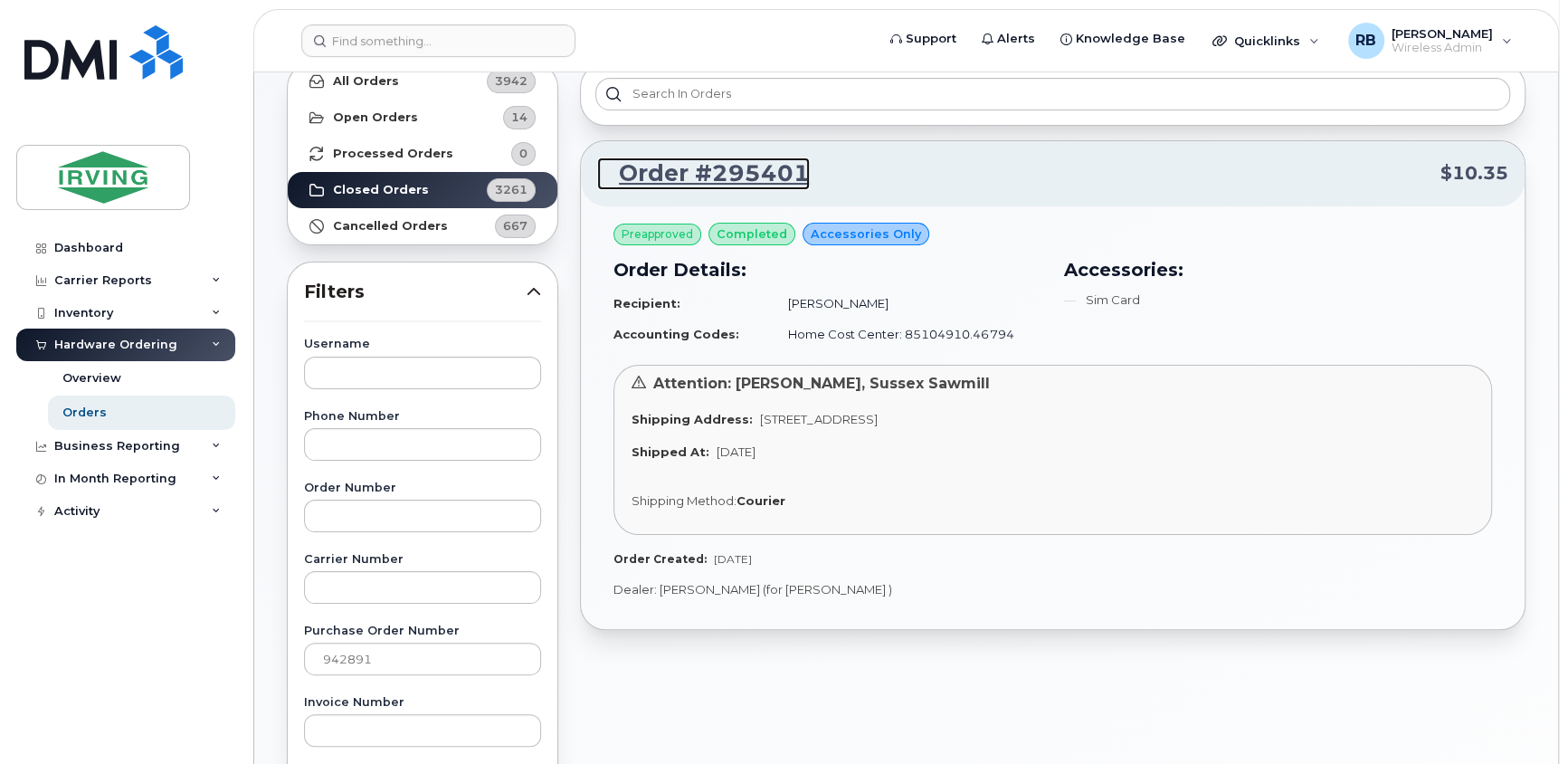 click on "Order #295401" 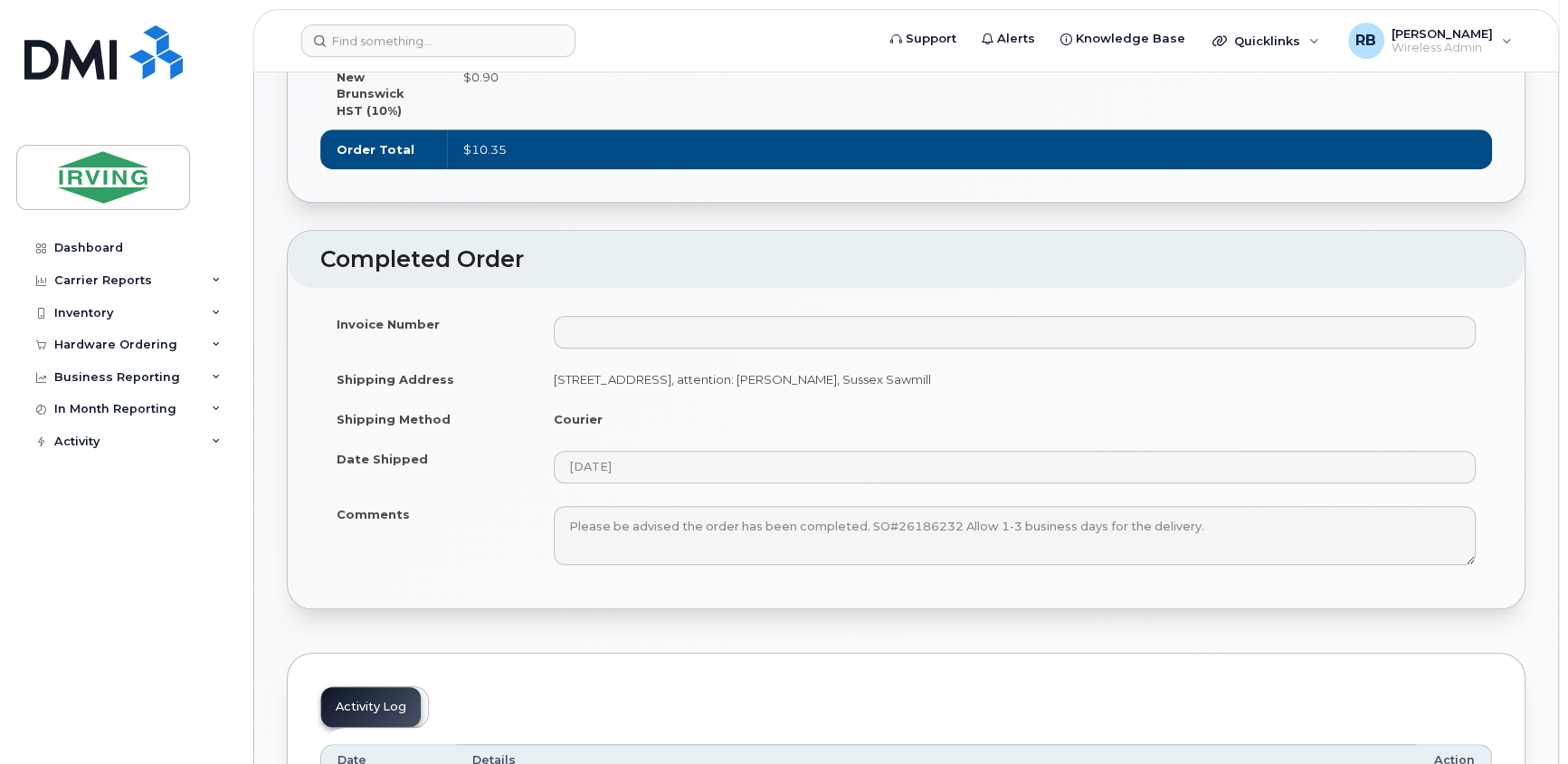 scroll, scrollTop: 1096, scrollLeft: 0, axis: vertical 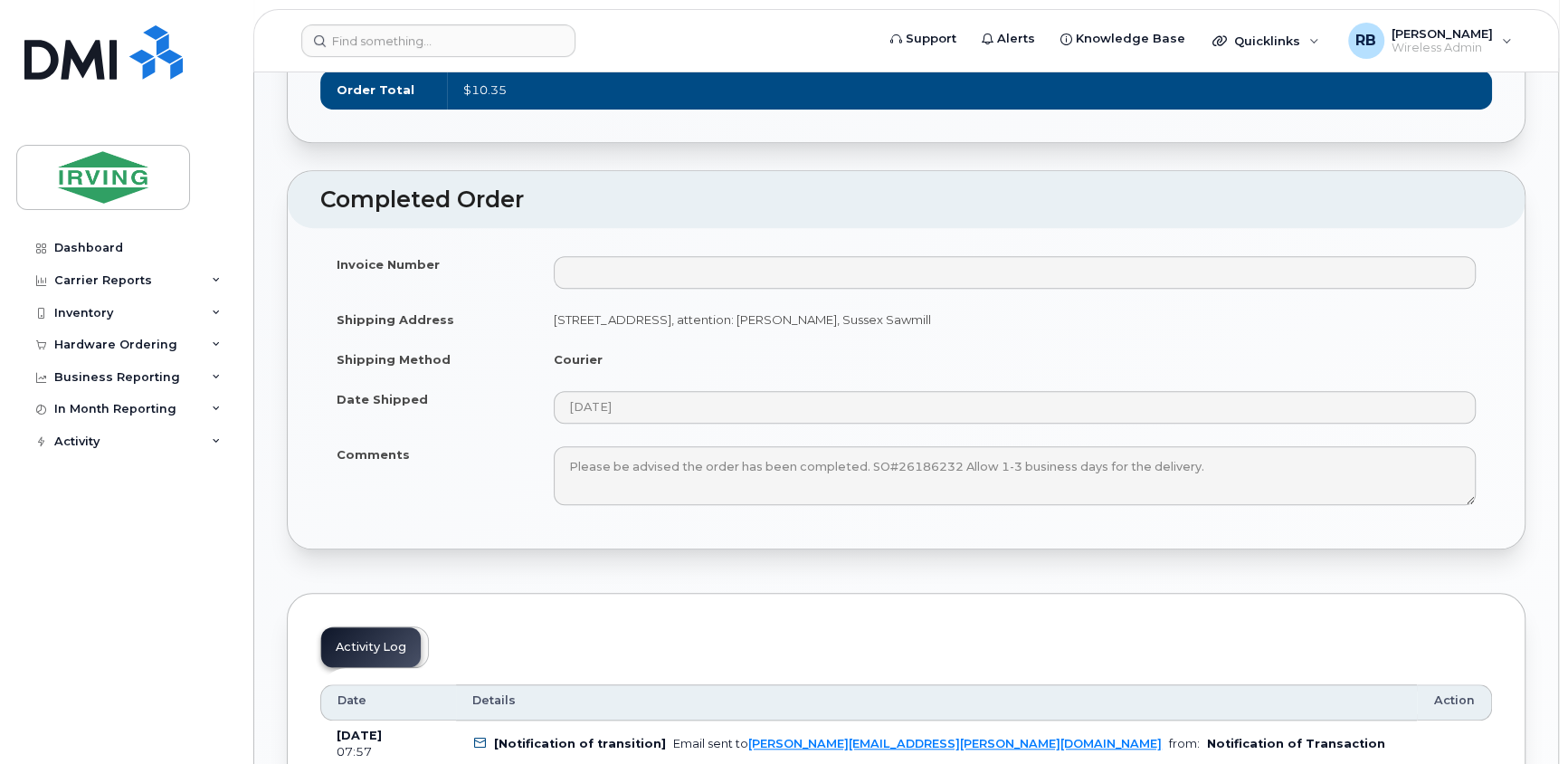 click on "Order No.295401
(completed)
Share Order
×
Share This Order
If you want to allow others to create or edit orders, share this link with them:
[URL][DOMAIN_NAME]
Order Information
Order Details
Created By
[PERSON_NAME]
Created On
[DATE]
Shipping Address
[STREET_ADDRESS]
Attention
[PERSON_NAME], Sussex Sawmill
Purchase Order
942891
×
Change Purchase Order Number
942891
Send notification to [PERSON_NAME] (for [PERSON_NAME] )
change
Billing Address
Order Items
1. Accessories Only
[PERSON_NAME]
Name
Quantity
Price
Sim Card
1
$9.00
Total
Shipping
$0.00
Total
$9.00
GST (5%)
$0.45" 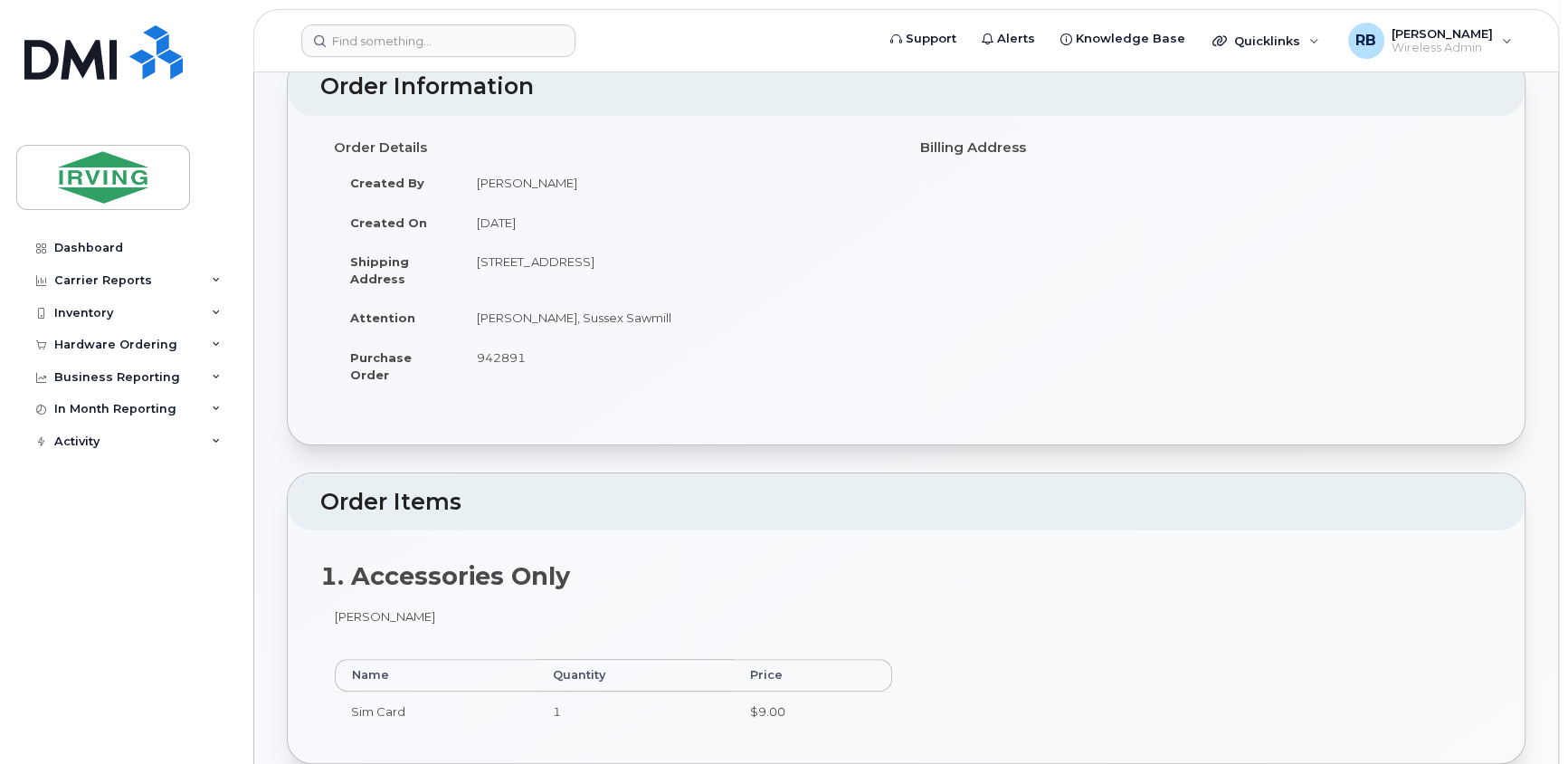 scroll, scrollTop: 0, scrollLeft: 0, axis: both 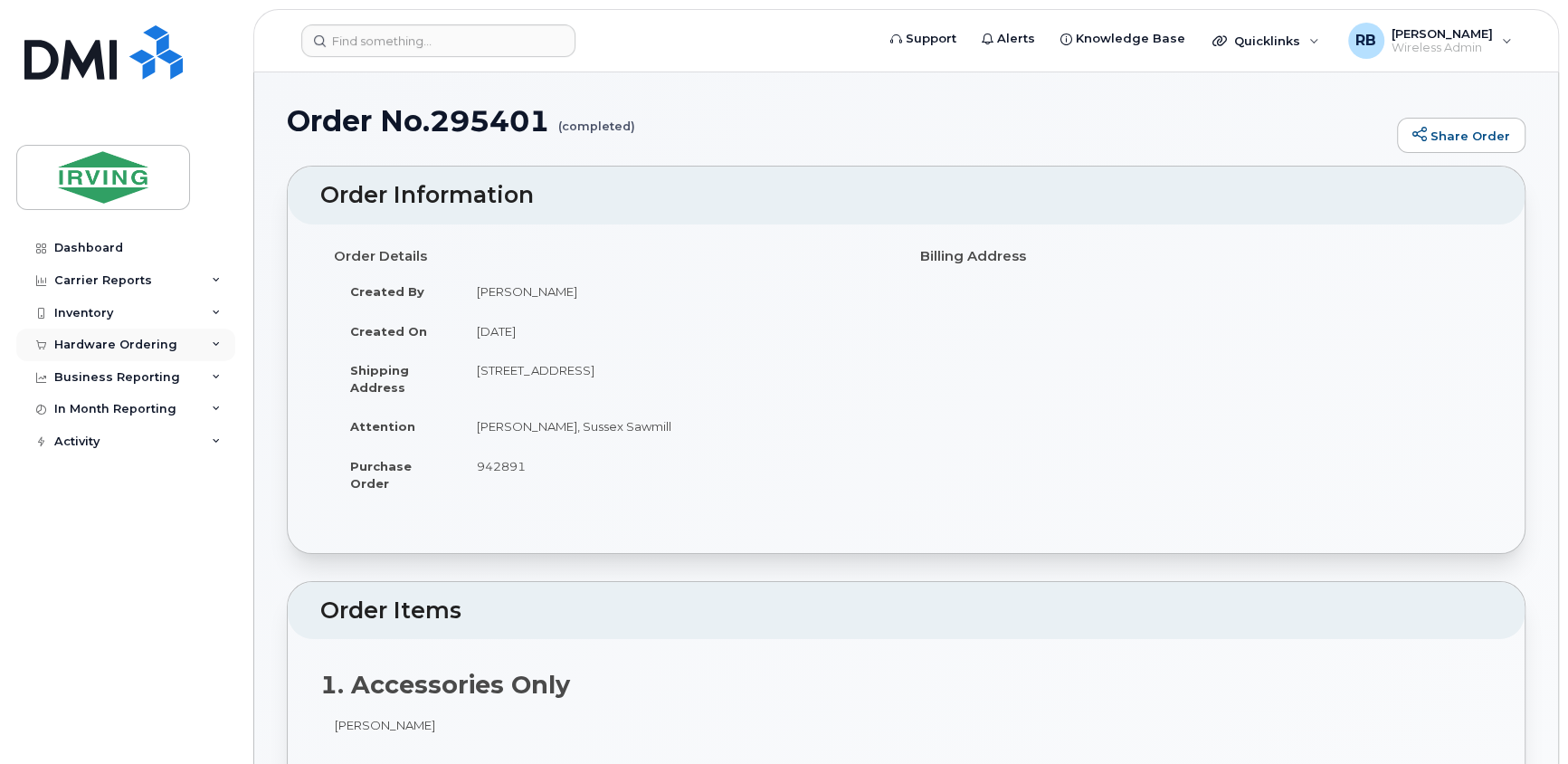click on "Hardware Ordering" 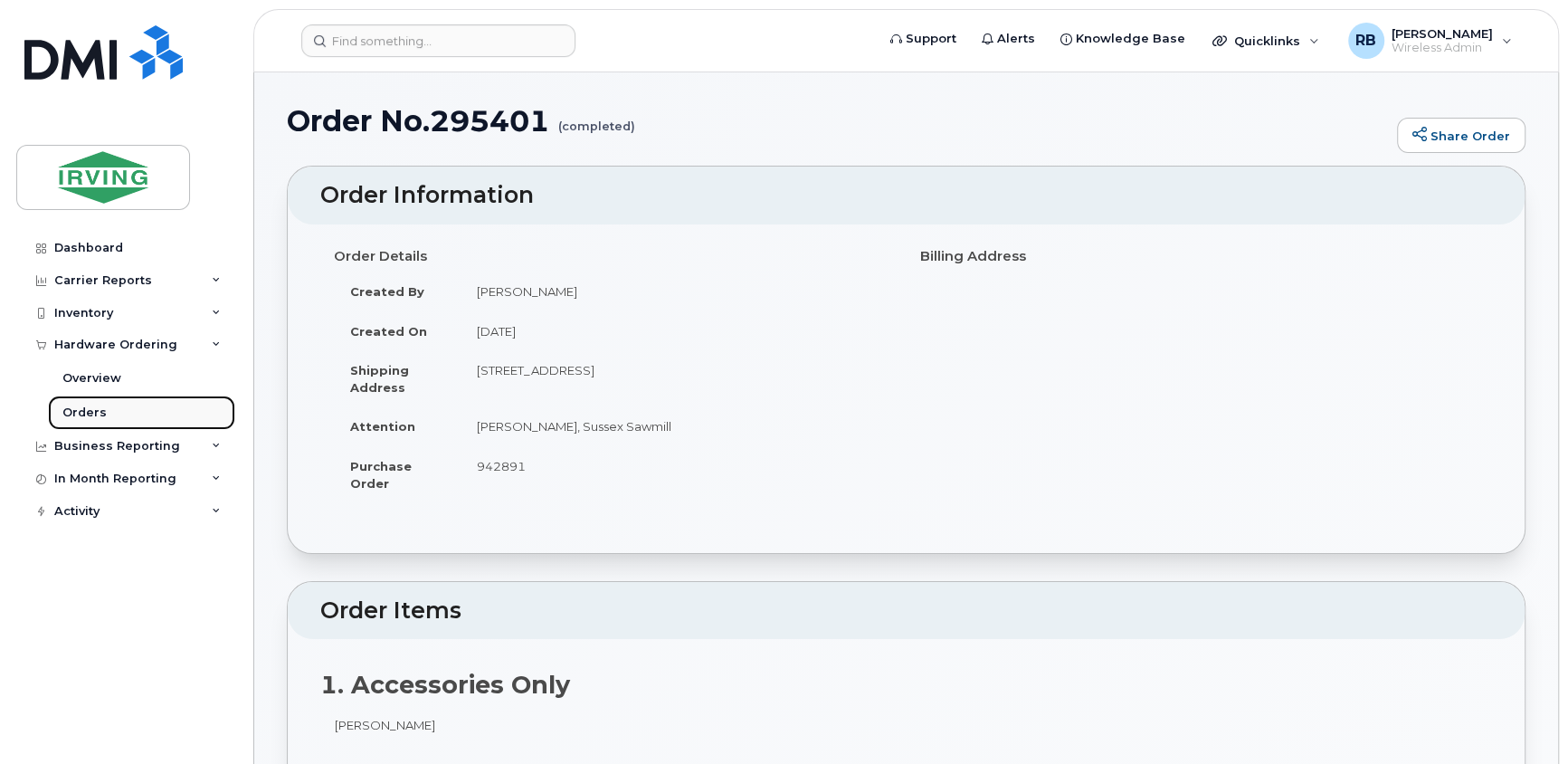 click on "Orders" 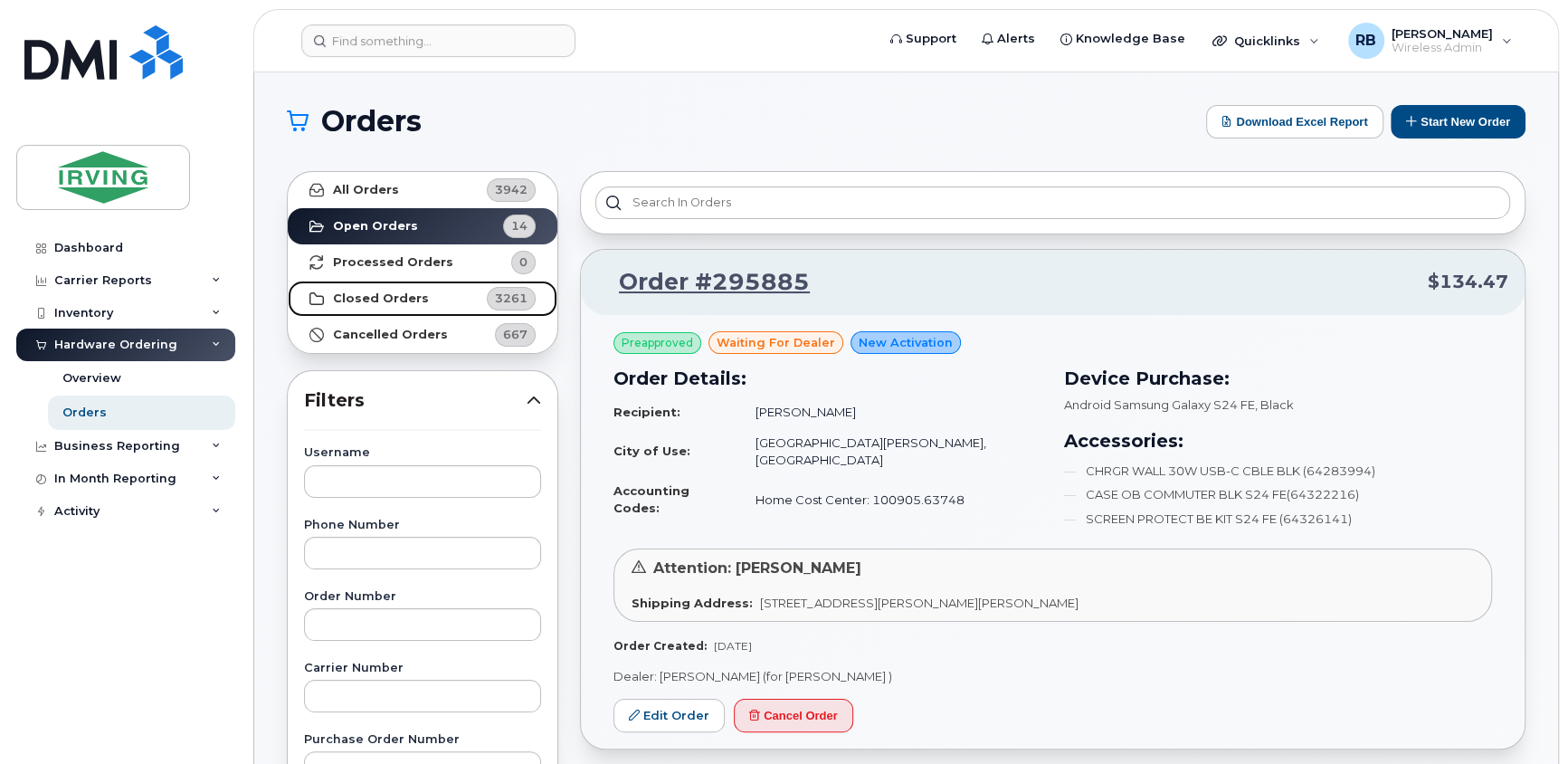 click on "Closed Orders" 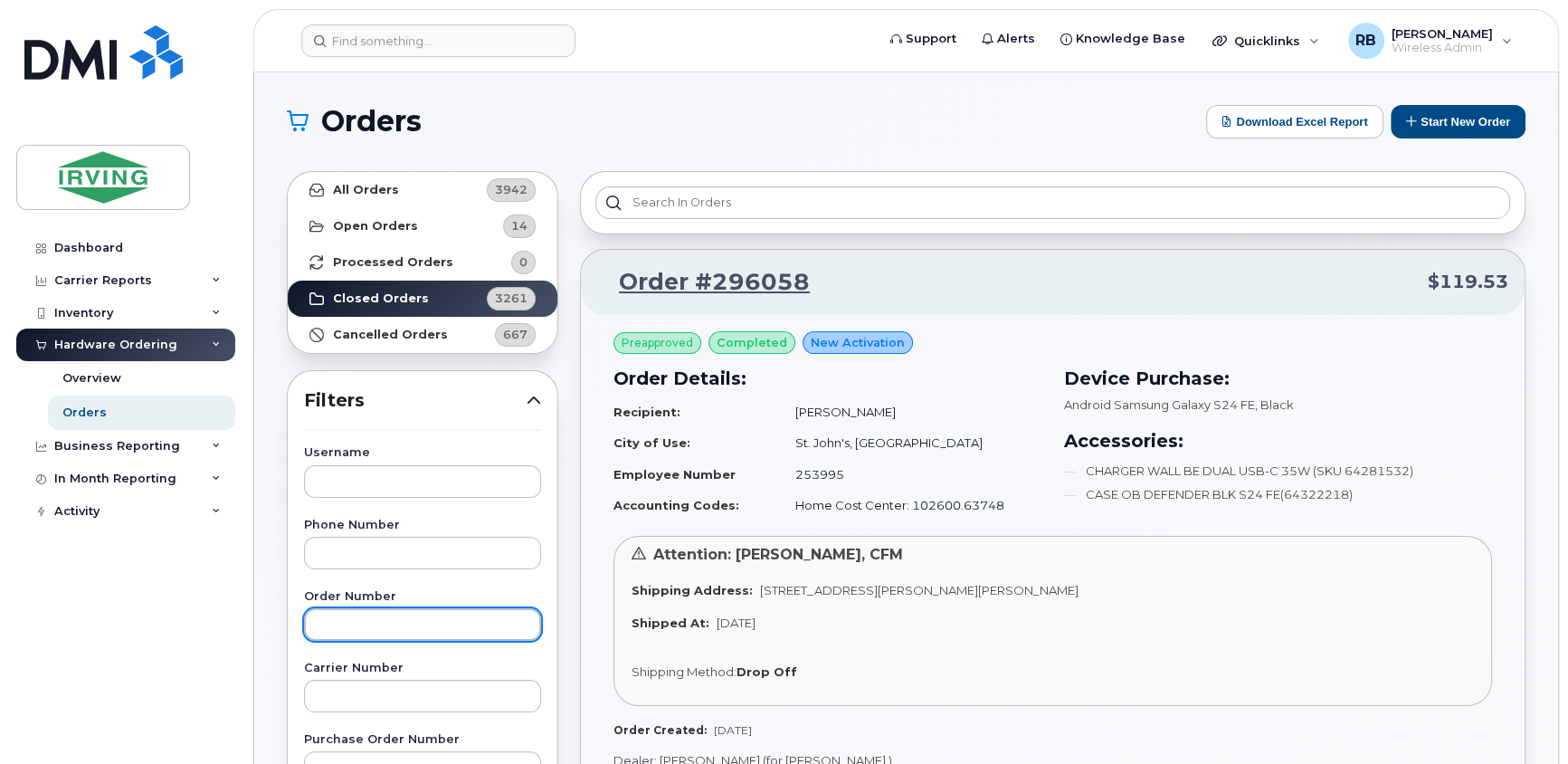 click 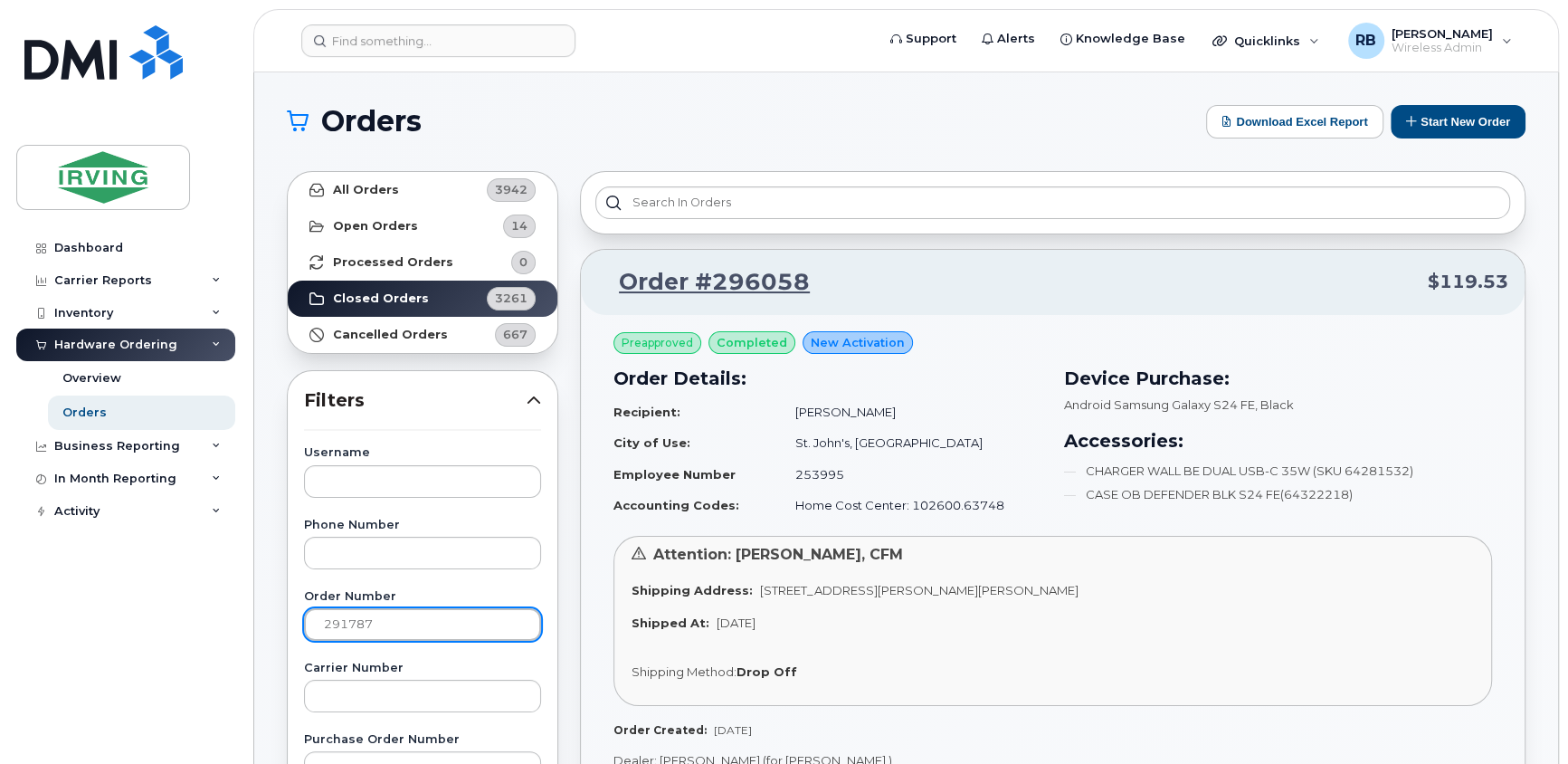 type on "291787" 